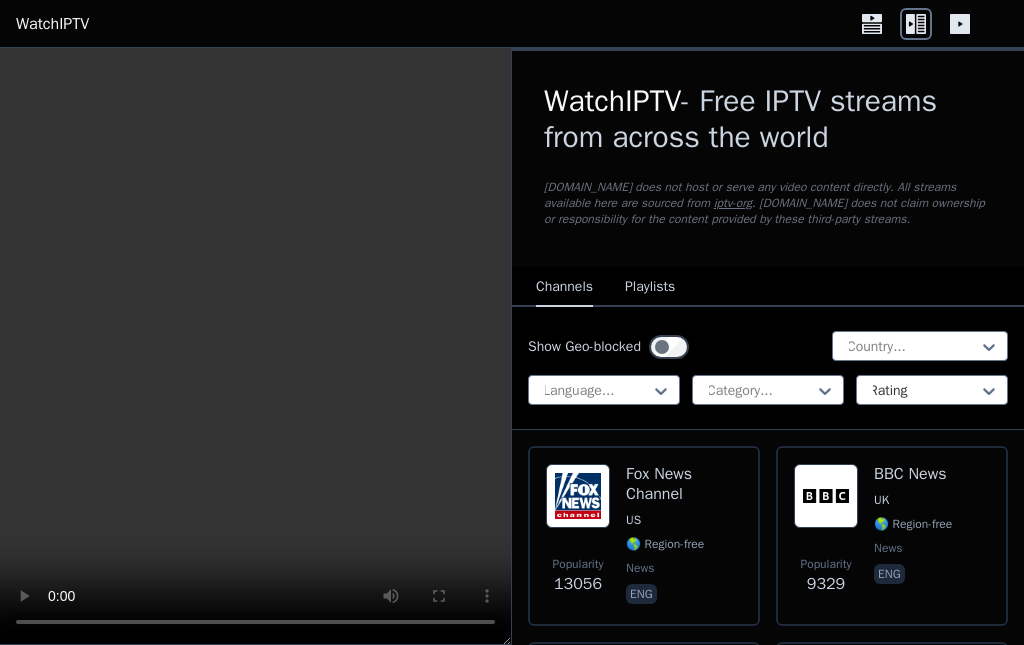 scroll, scrollTop: 0, scrollLeft: 0, axis: both 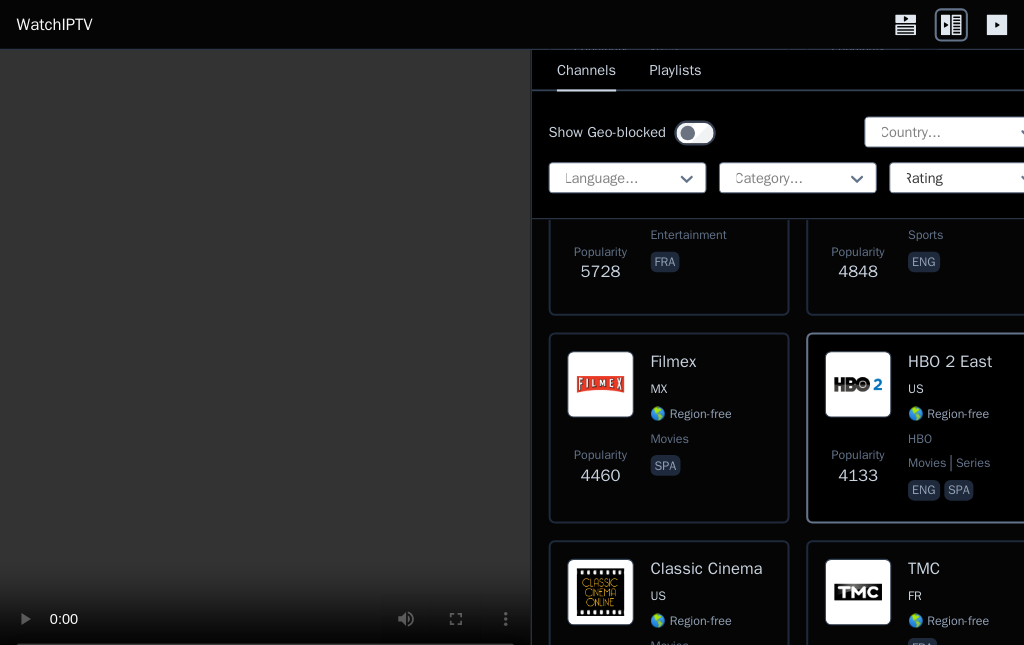 click at bounding box center [255, 346] 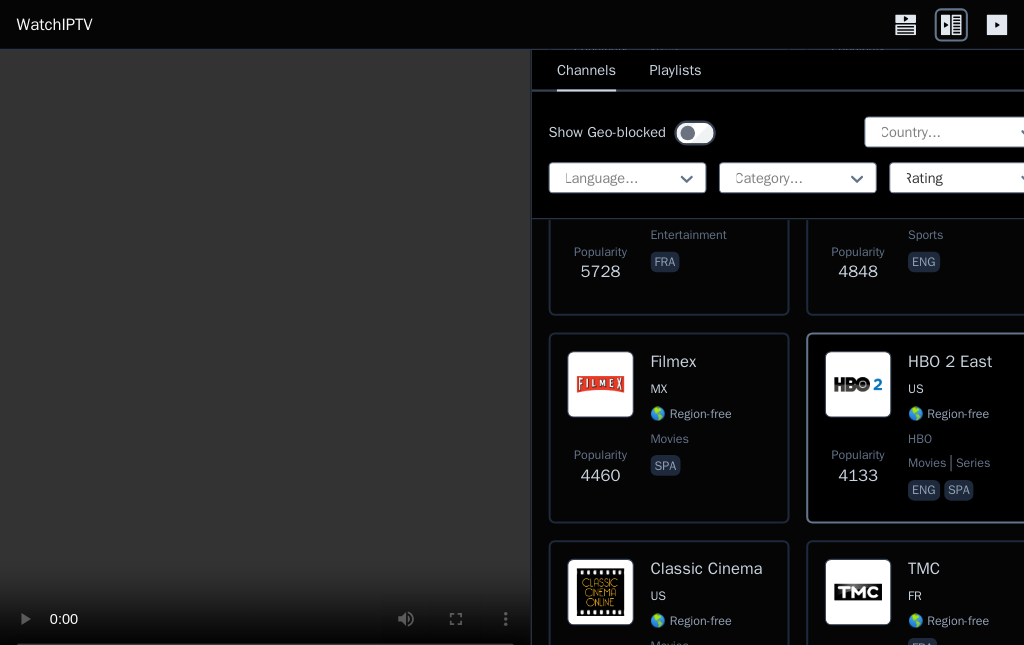 click at bounding box center [255, 346] 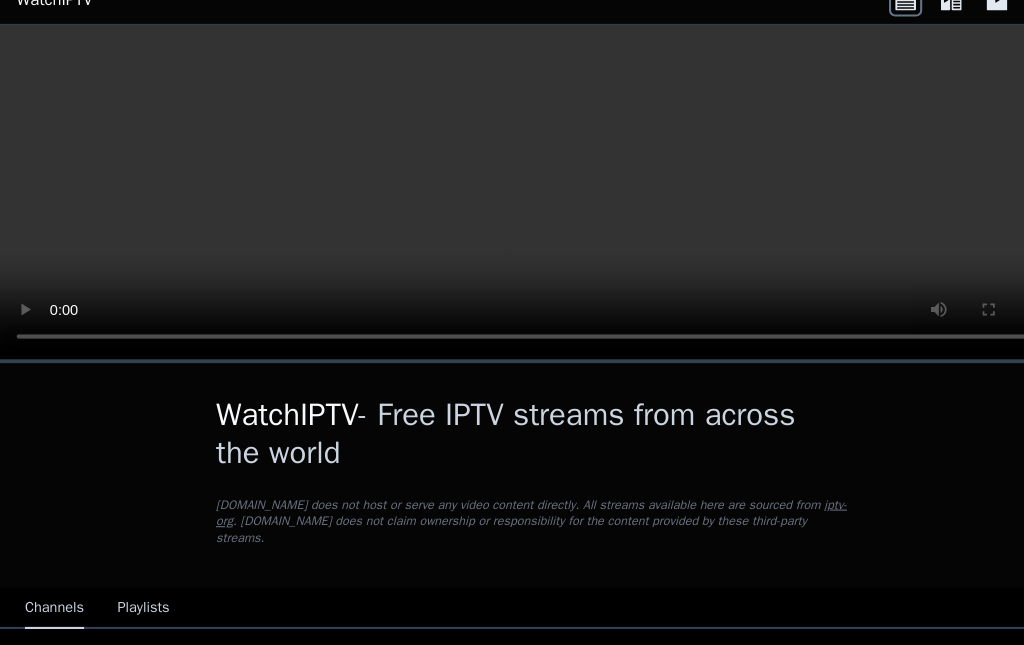 scroll, scrollTop: 24, scrollLeft: 0, axis: vertical 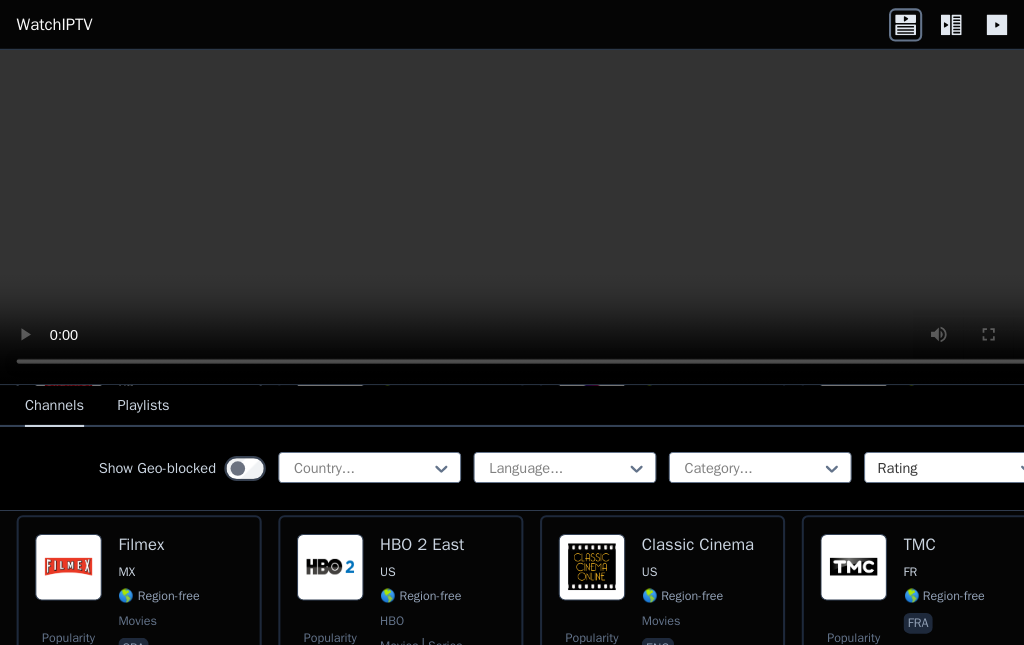 click on "US" at bounding box center (406, 550) 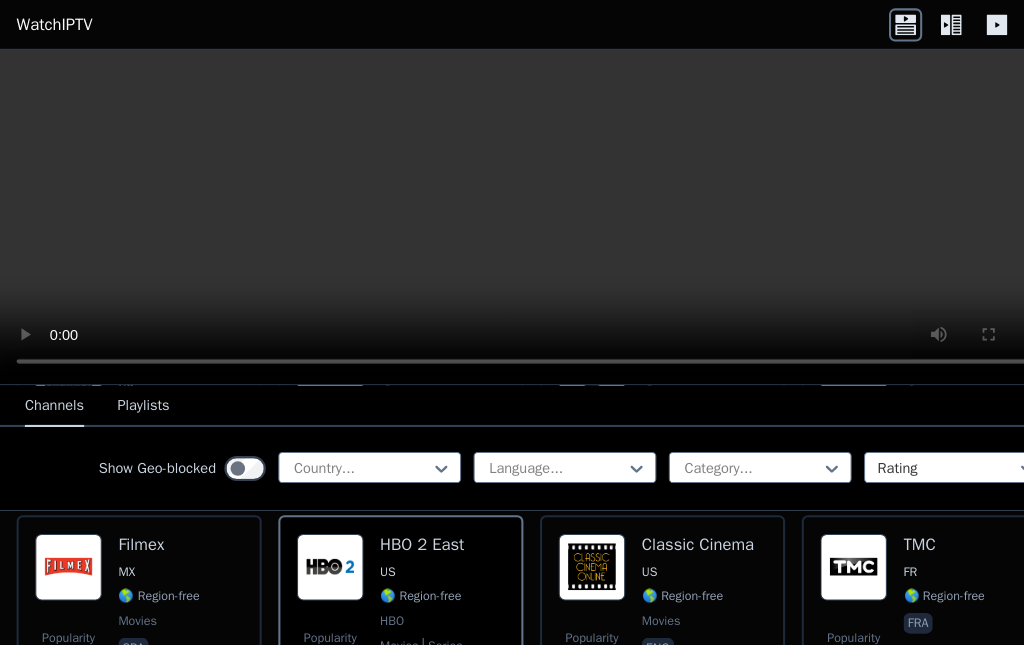 click at bounding box center [512, 209] 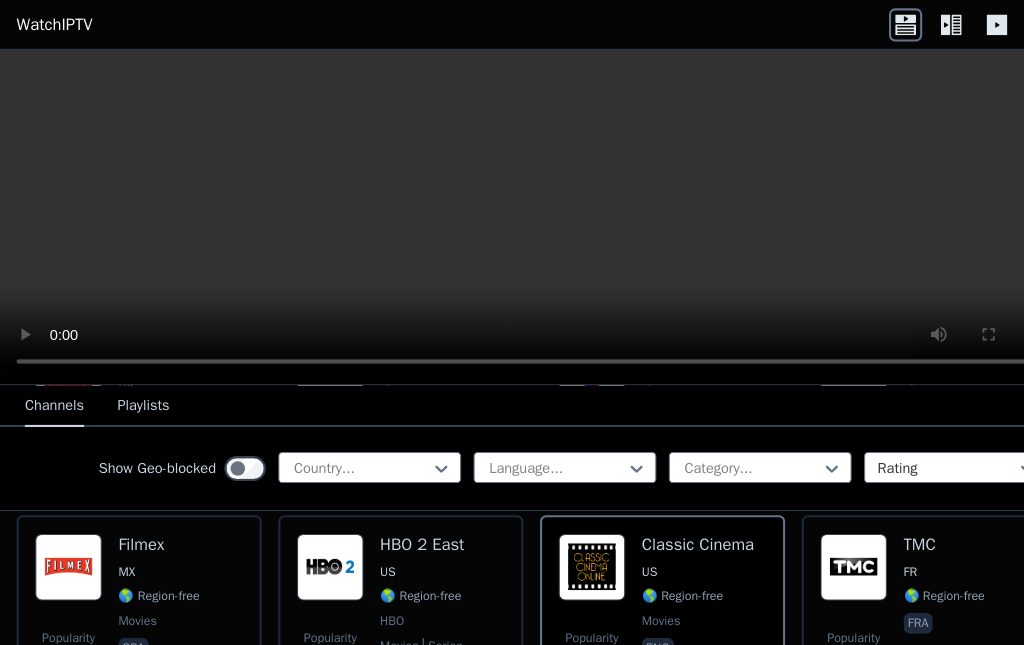 click at bounding box center [822, 546] 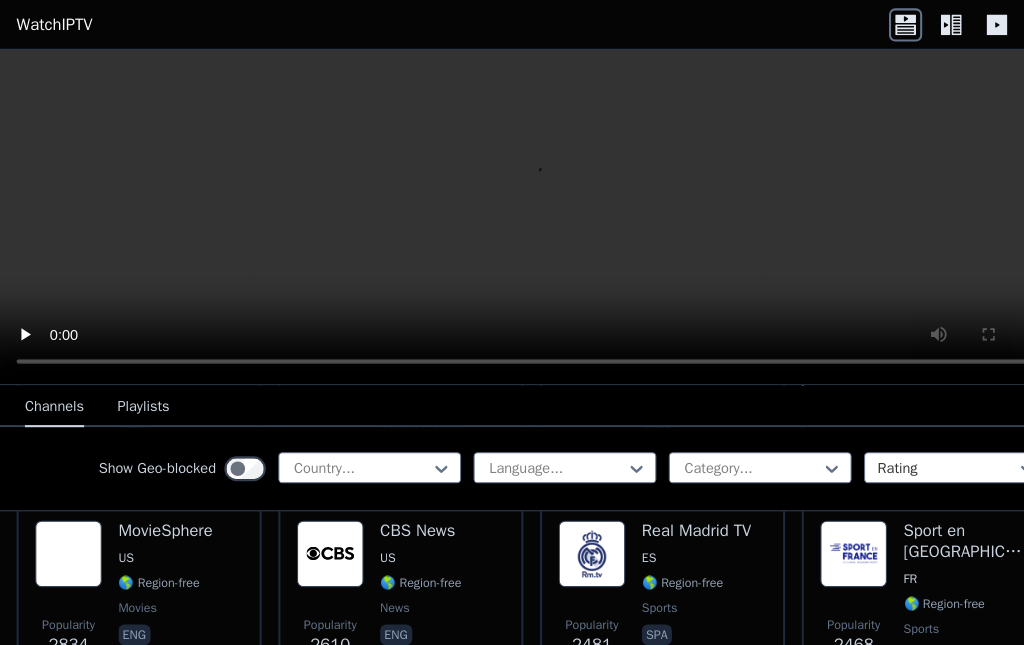 scroll, scrollTop: 627, scrollLeft: 0, axis: vertical 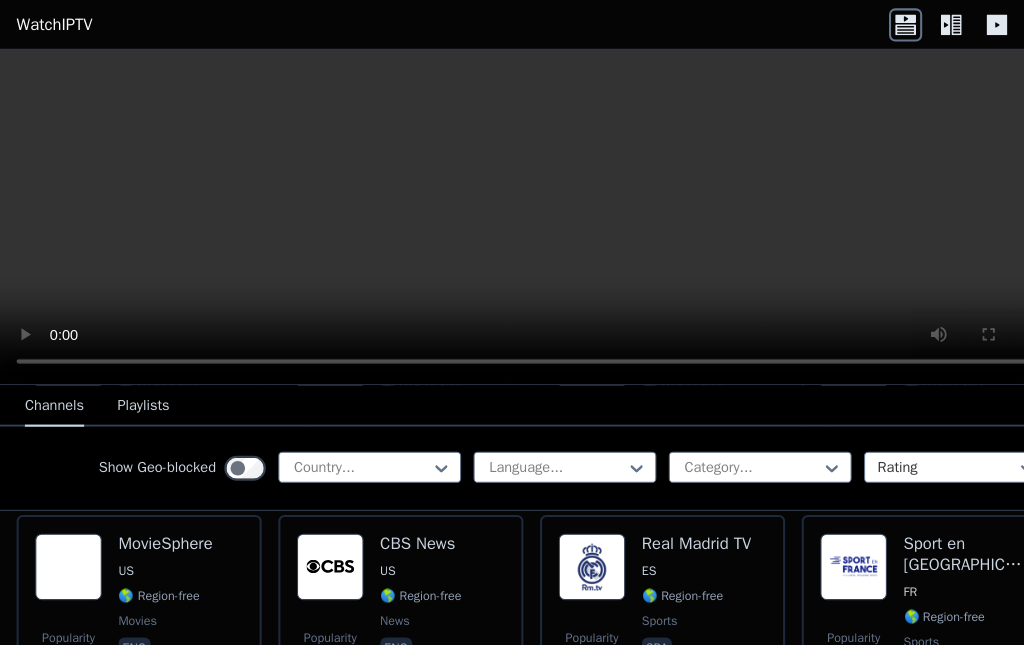 click on "🌎 Region-free" at bounding box center [153, 574] 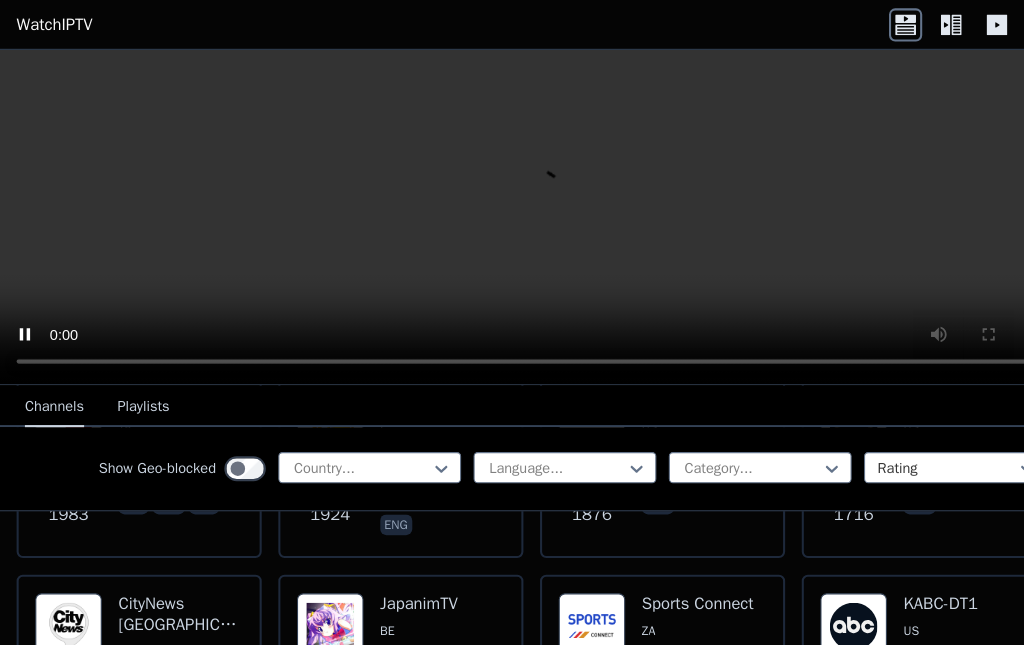 scroll, scrollTop: 1160, scrollLeft: 0, axis: vertical 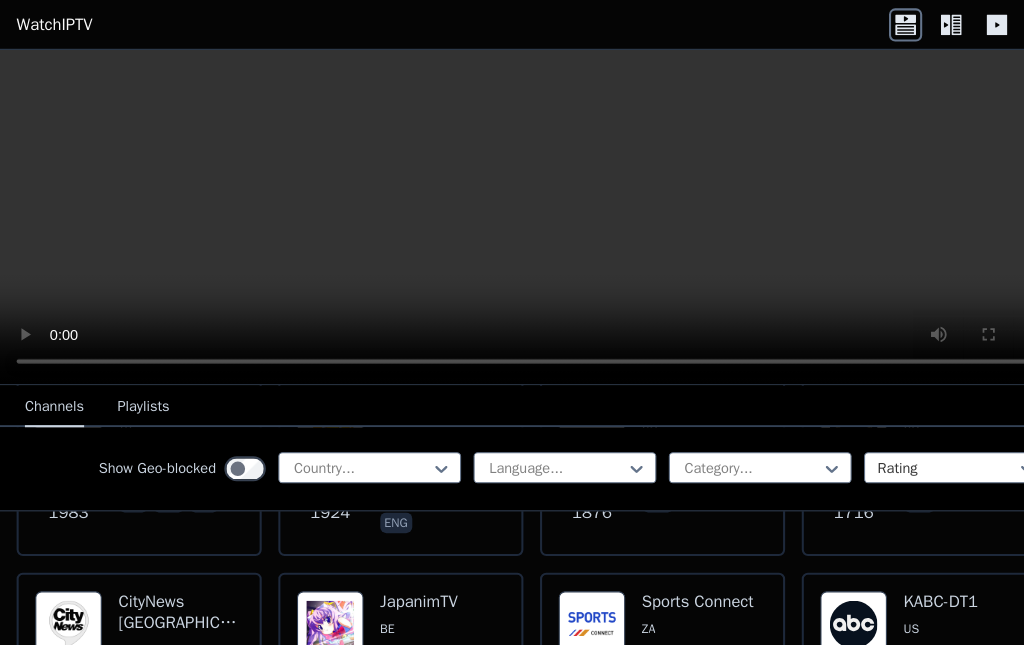click at bounding box center [512, 209] 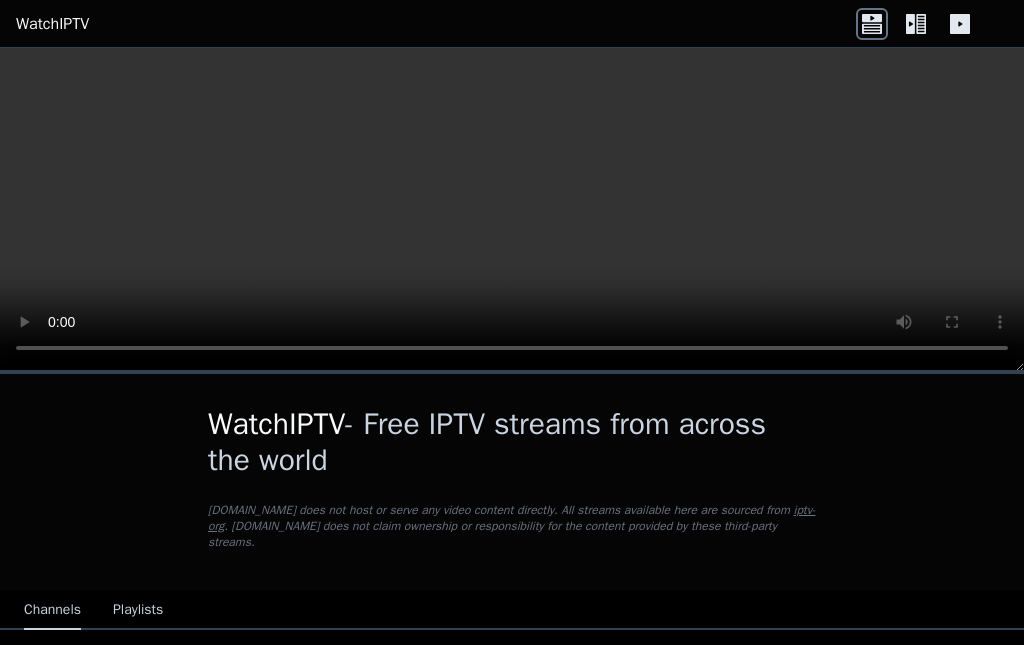 scroll, scrollTop: 0, scrollLeft: 0, axis: both 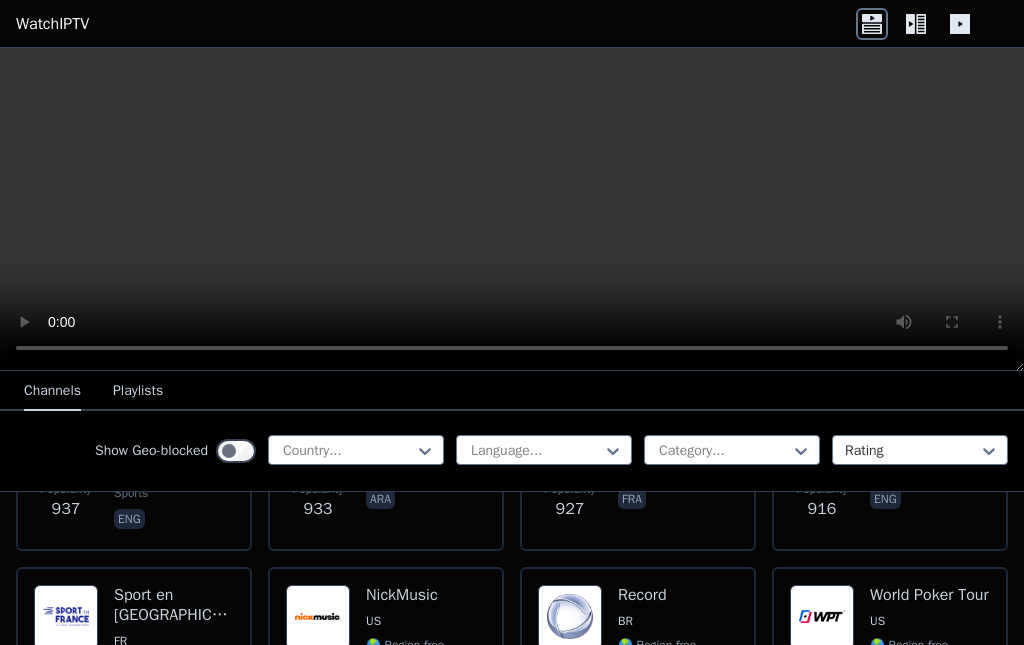 click on "Popularity 866 Sport en France FR 🌎 Region-free sports fra" at bounding box center (134, 659) 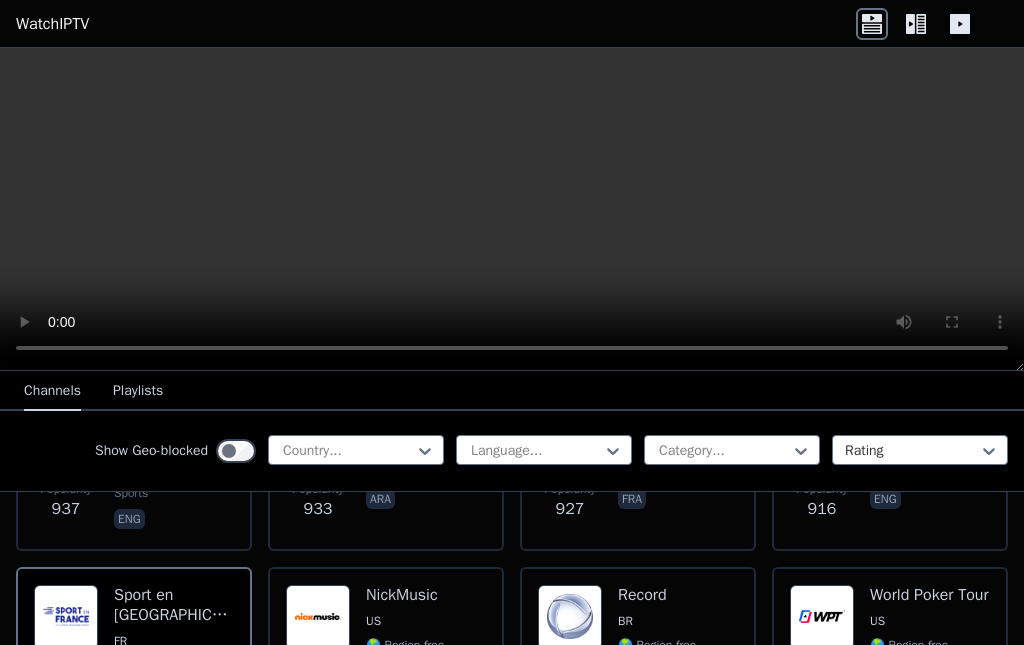 click on "Popularity 13056 Fox News Channel US 🌎 Region-free news eng Popularity 9331 BBC News UK 🌎 Region-free news eng Popularity 5729 TF1 FR 🌎 Region-free entertainment fra Popularity 4850 MUTV UK 🌎 Region-free sports eng Popularity 4460 Filmex MX 🌎 Region-free movies spa Popularity 4137 HBO 2 East US 🌎 Region-free HBO movies series eng spa Popularity 3082 Classic Cinema US 🌎 Region-free movies eng Popularity 2855 TMC FR 🌎 Region-free fra Popularity 2835 MovieSphere US 🌎 Region-free movies eng Popularity 2610 CBS News US 🌎 Region-free news eng Popularity 2482 Real Madrid TV ES 🌎 Region-free sports spa Popularity 2470 Sport en France FR 🌎 Region-free sports fra Popularity 2374 Sports TV TR 🌎 Region-free sports tur Popularity 2298 LCN CA 🌎 Region-free fra Popularity 2170 Red Bull TV AT 🌎 Region-free sports eng deu Popularity 2138 Ici RDI CA 🌎 Region-free news fra Popularity 1983 Grand Cinema TR 🌎 Region-free movies tur eng ara Popularity 1924 Made In Hollywood US eng" at bounding box center [512, 4197] 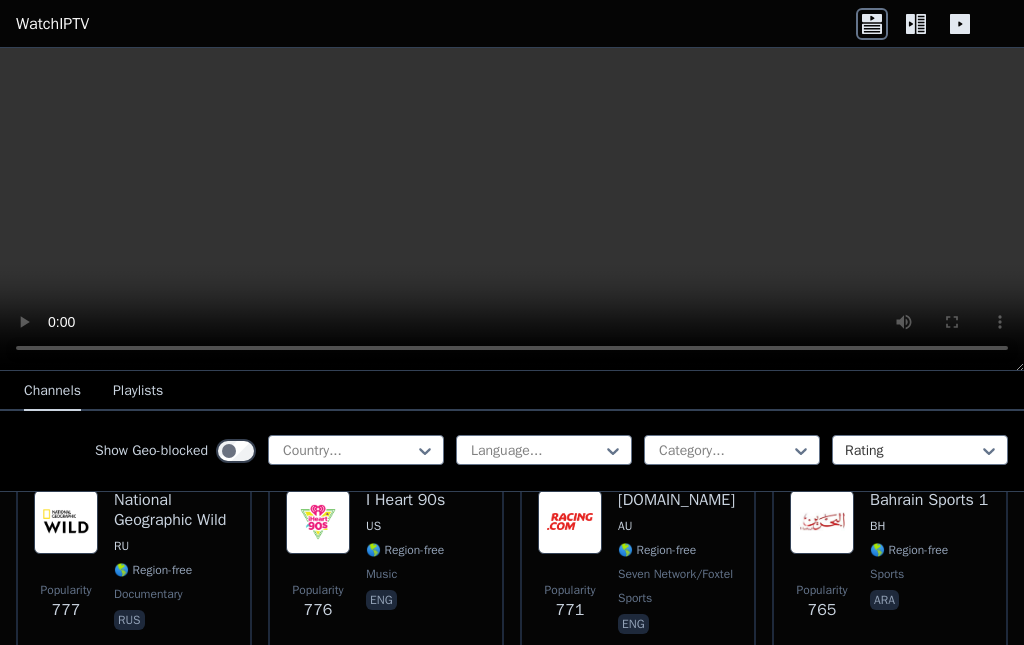 scroll, scrollTop: 3611, scrollLeft: 0, axis: vertical 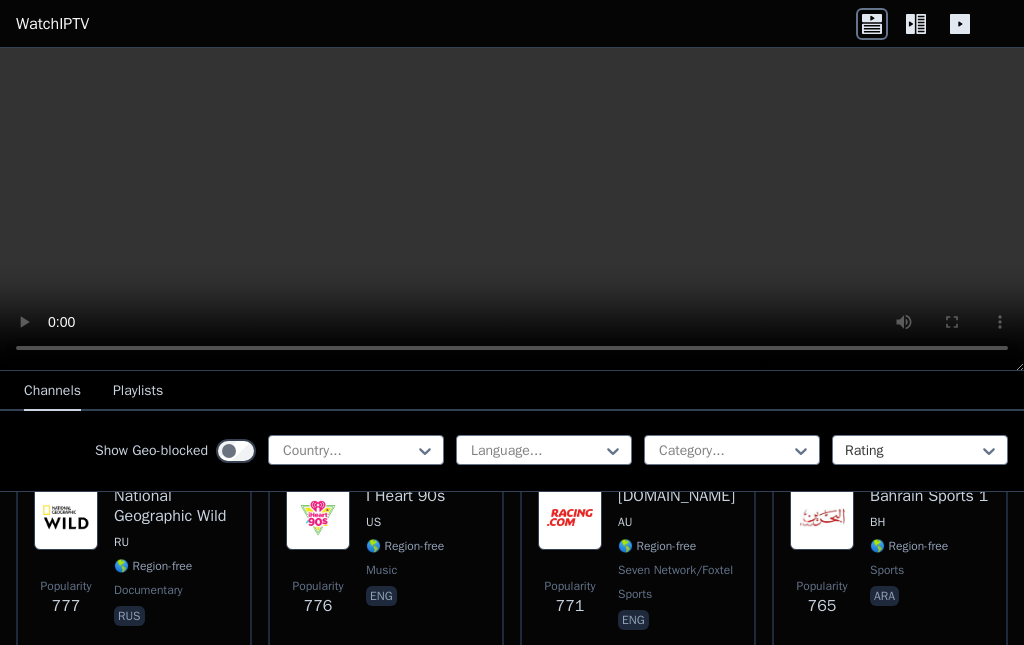 click on "Bahrain Sports 1 BH 🌎 Region-free sports ara" at bounding box center [929, 560] 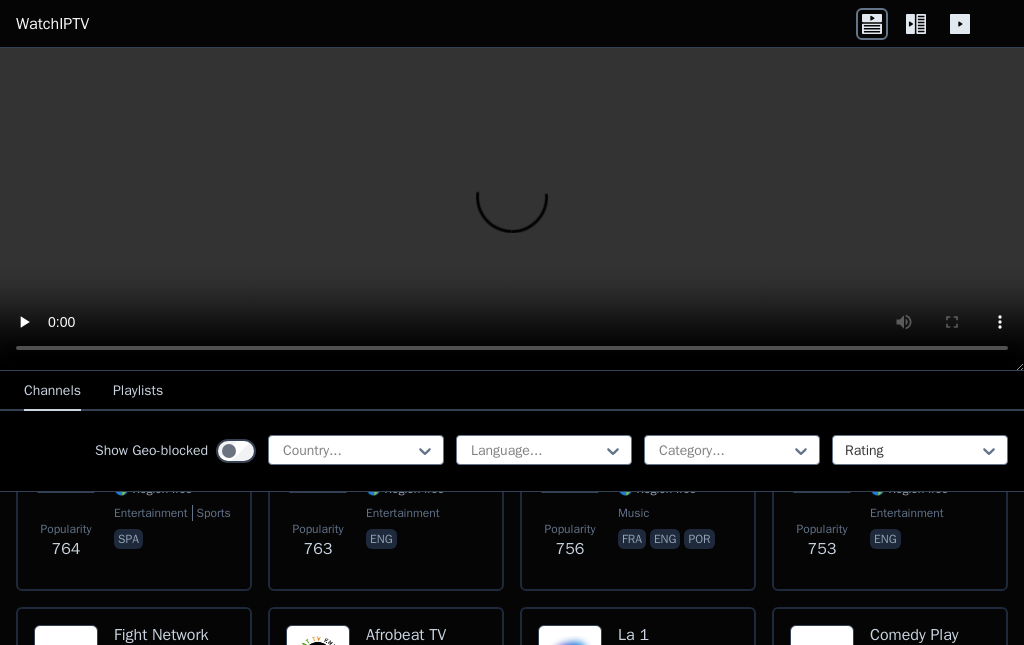 scroll, scrollTop: 3805, scrollLeft: 0, axis: vertical 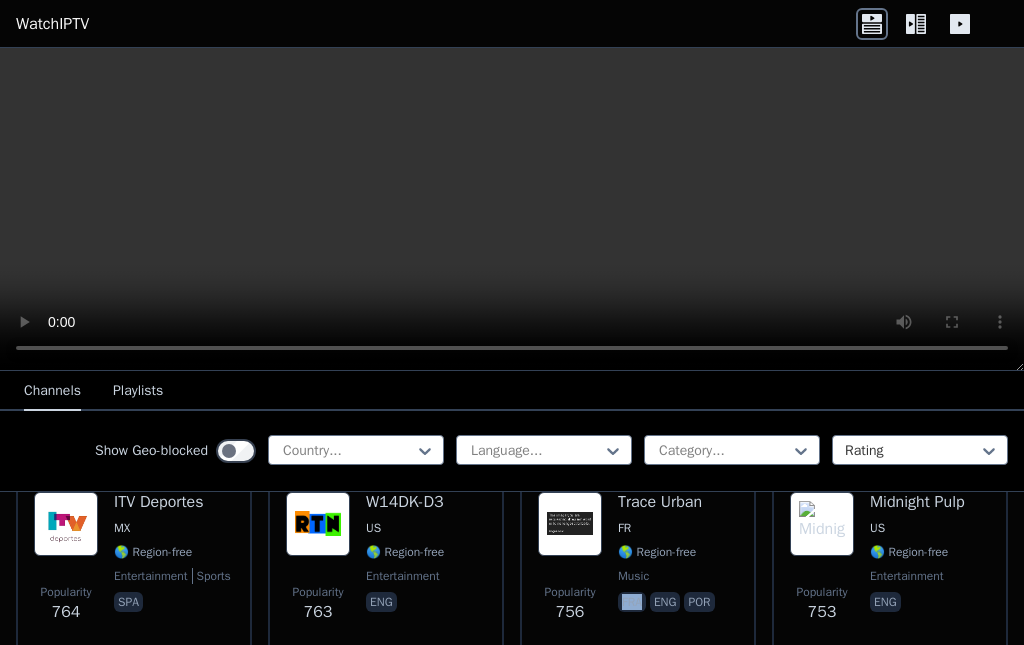 click on "ITV Deportes MX 🌎 Region-free entertainment sports spa" at bounding box center (172, 564) 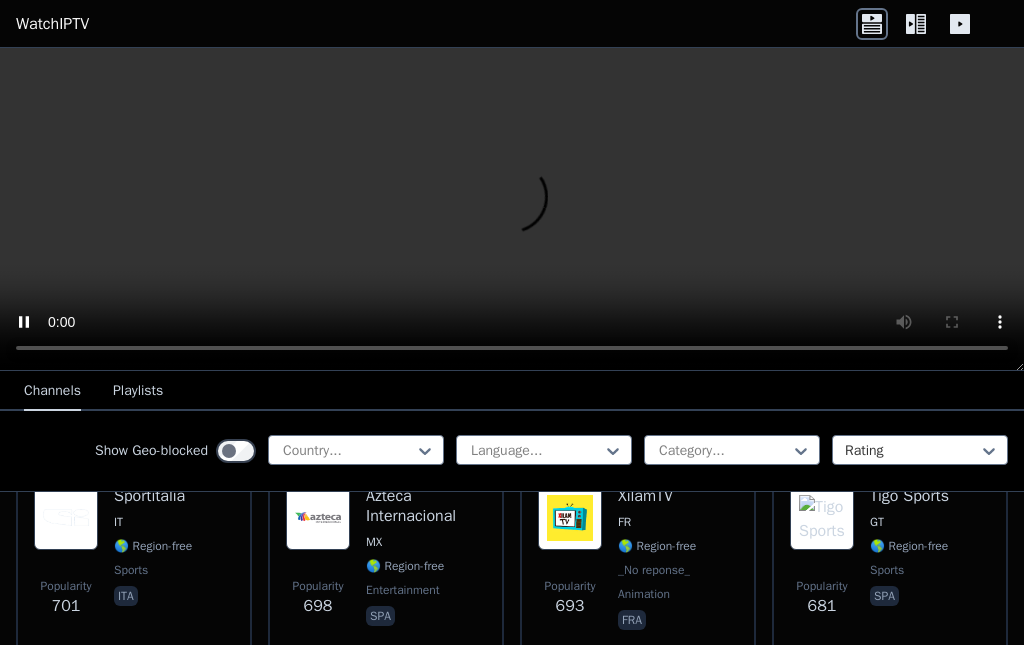 scroll, scrollTop: 4410, scrollLeft: 0, axis: vertical 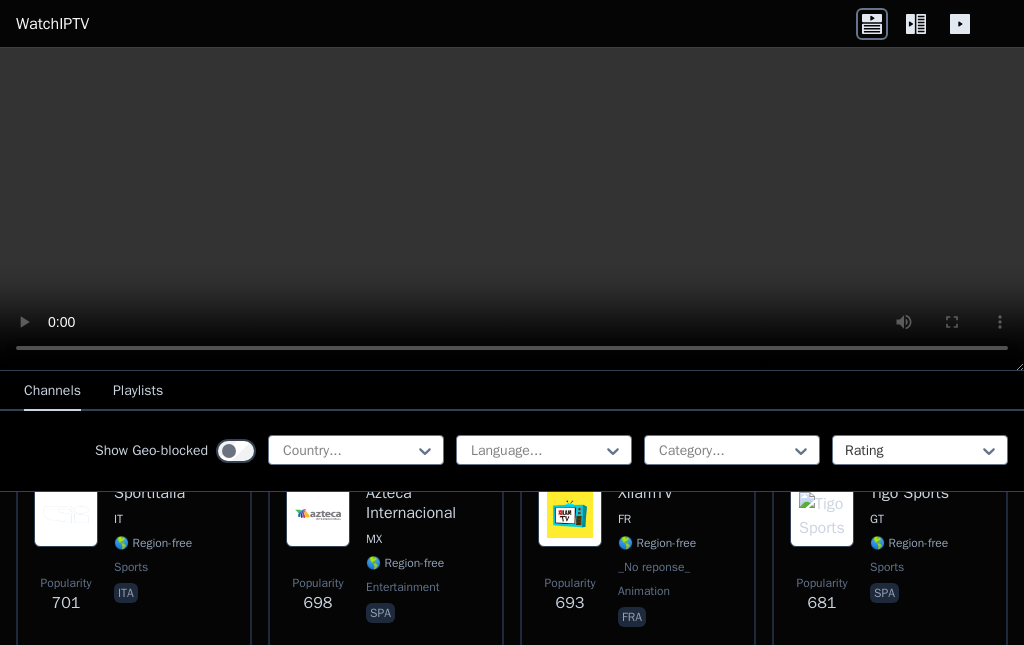 click at bounding box center [822, 515] 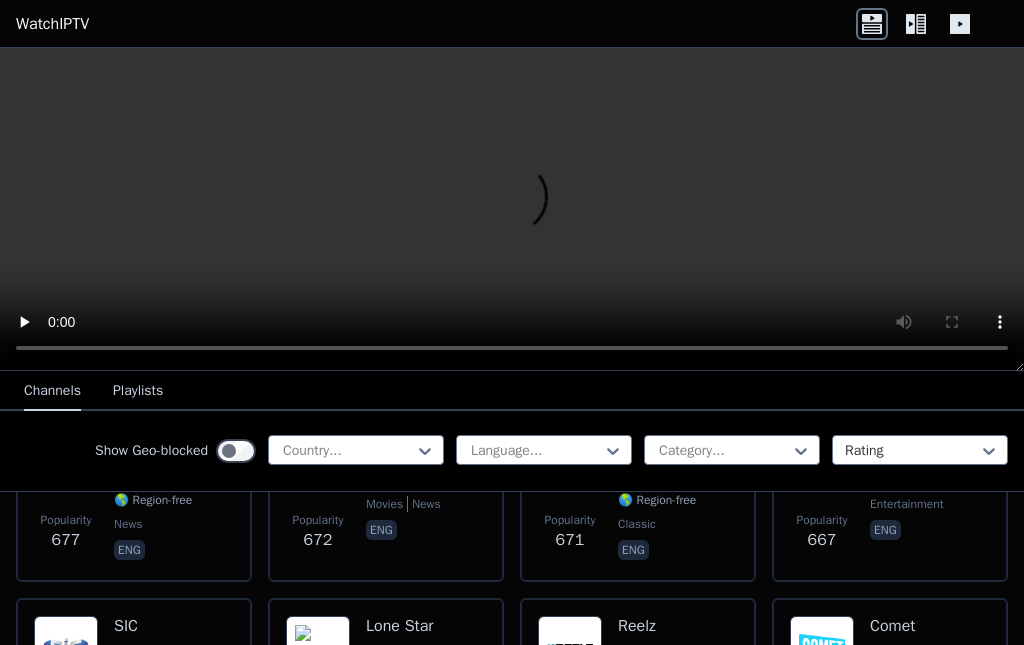 scroll, scrollTop: 4674, scrollLeft: 0, axis: vertical 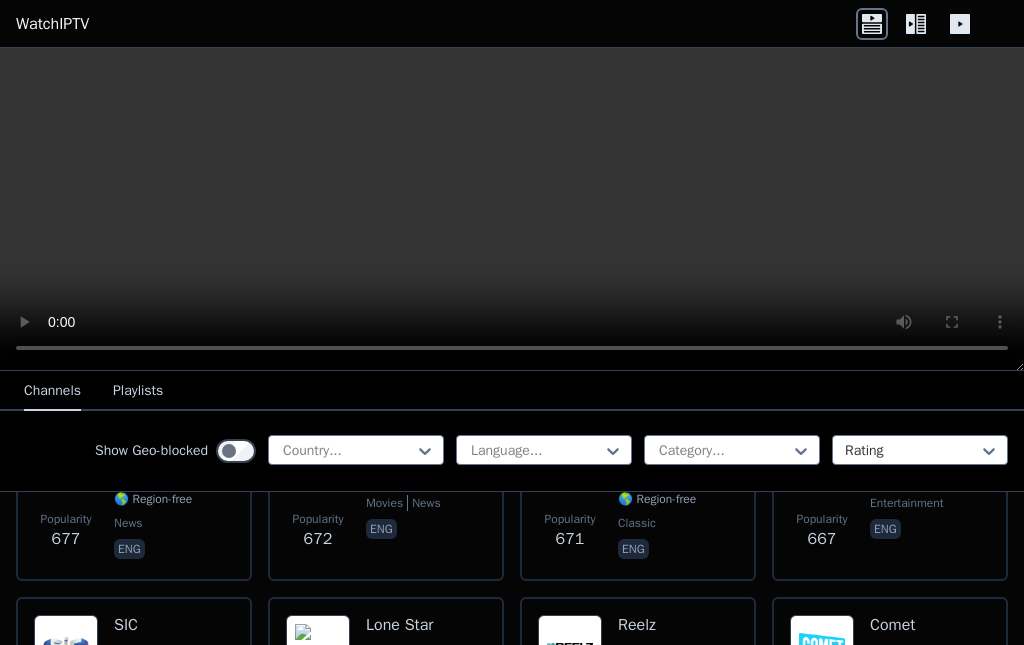 click on "Popularity 667 XPTV2 ES 🌎 Region-free entertainment eng" at bounding box center (890, 491) 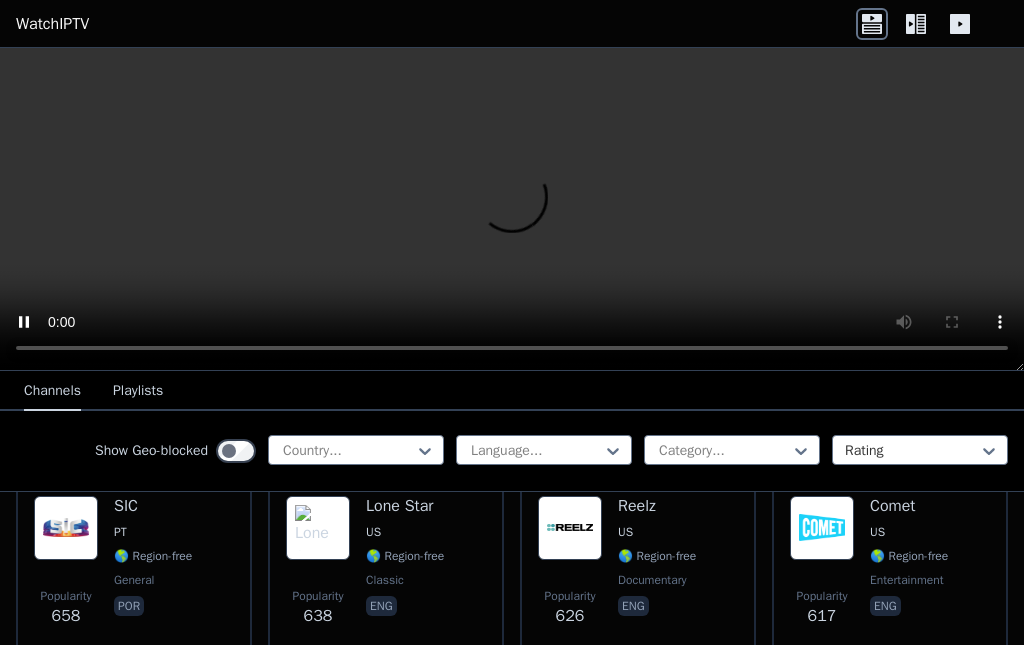 scroll, scrollTop: 4797, scrollLeft: 0, axis: vertical 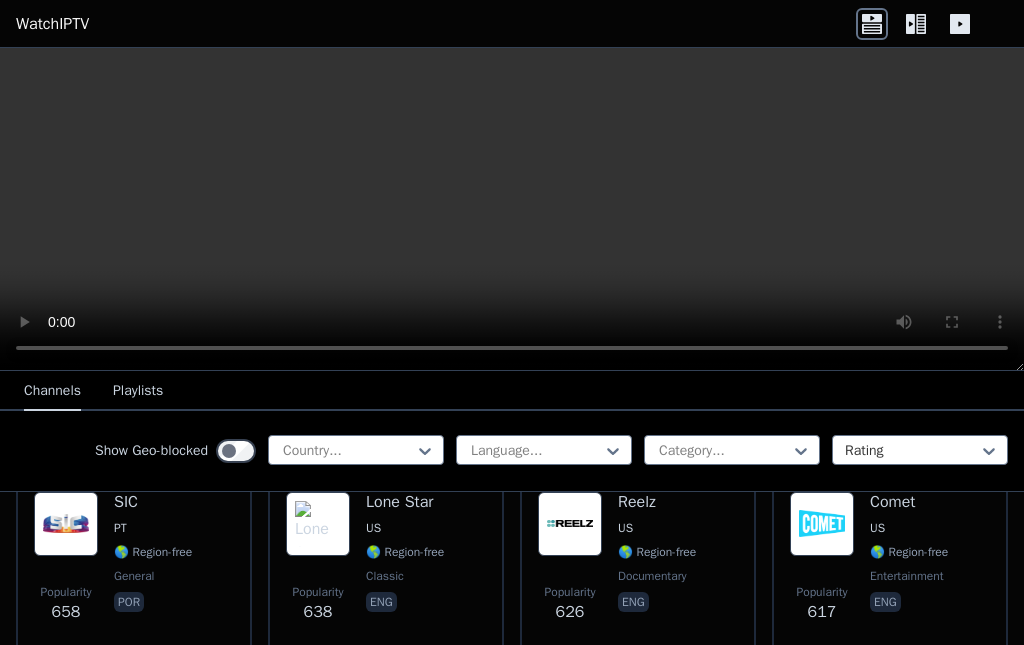 click at bounding box center [570, 524] 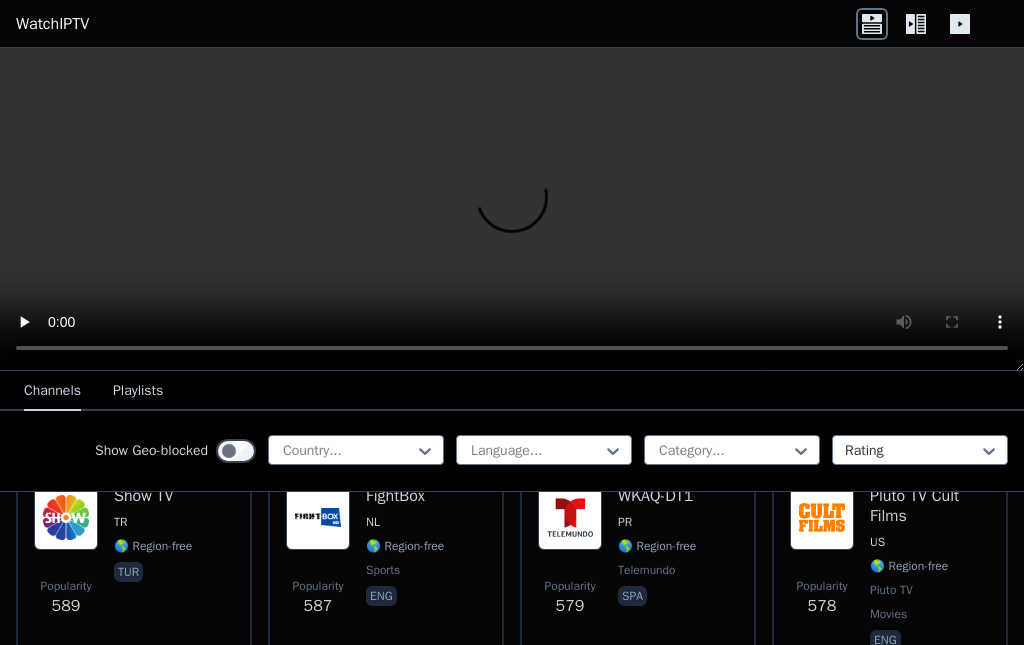 scroll, scrollTop: 5202, scrollLeft: 0, axis: vertical 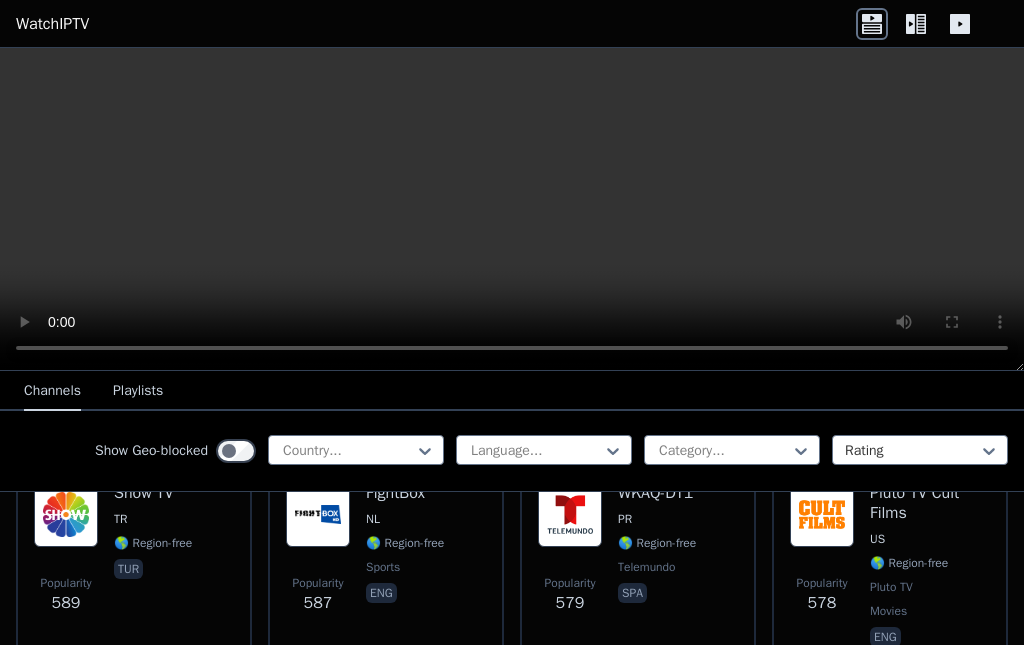 click at bounding box center (570, 515) 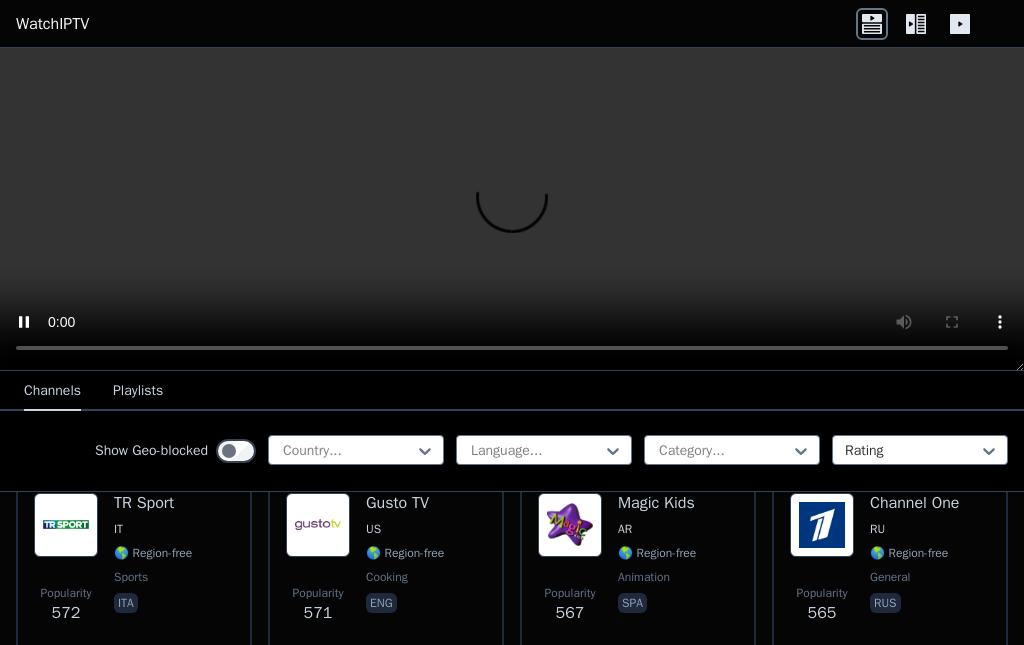scroll, scrollTop: 5421, scrollLeft: 0, axis: vertical 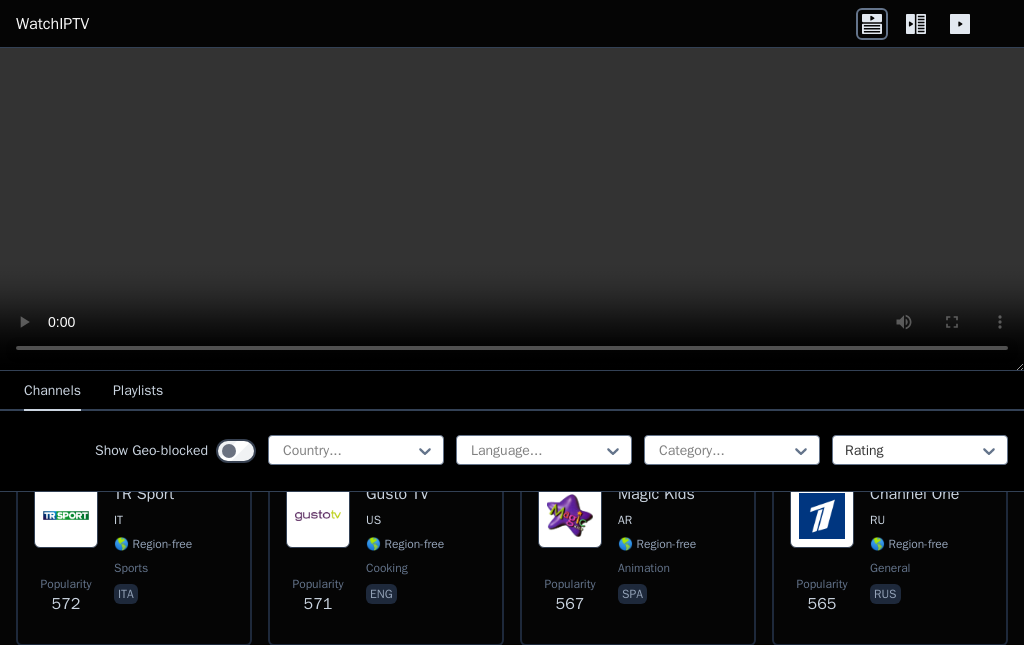 click on "IT" at bounding box center (153, 520) 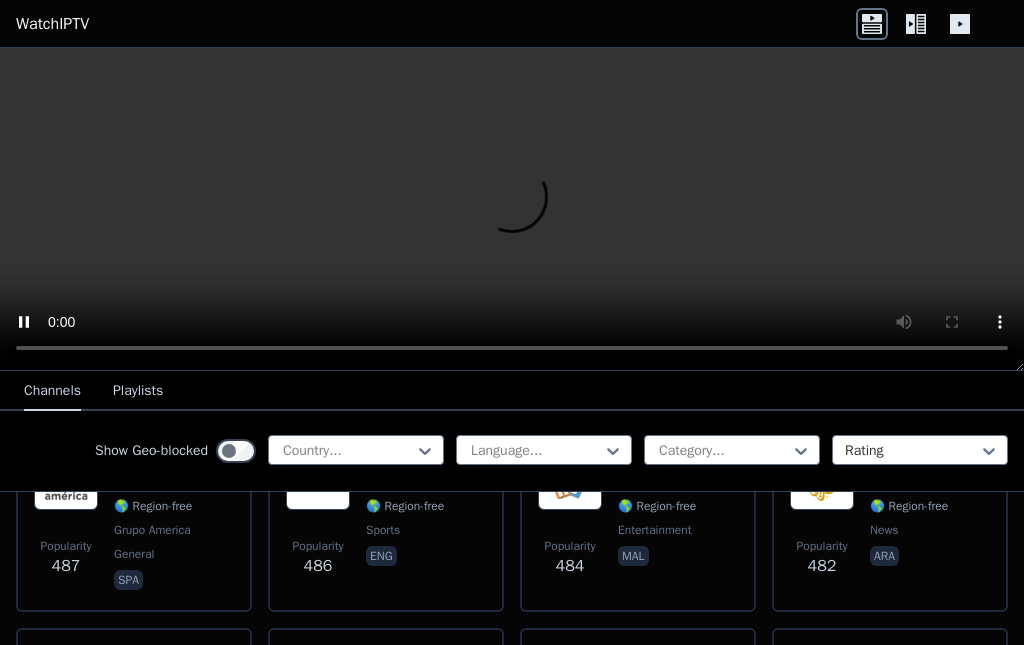 scroll, scrollTop: 6520, scrollLeft: 0, axis: vertical 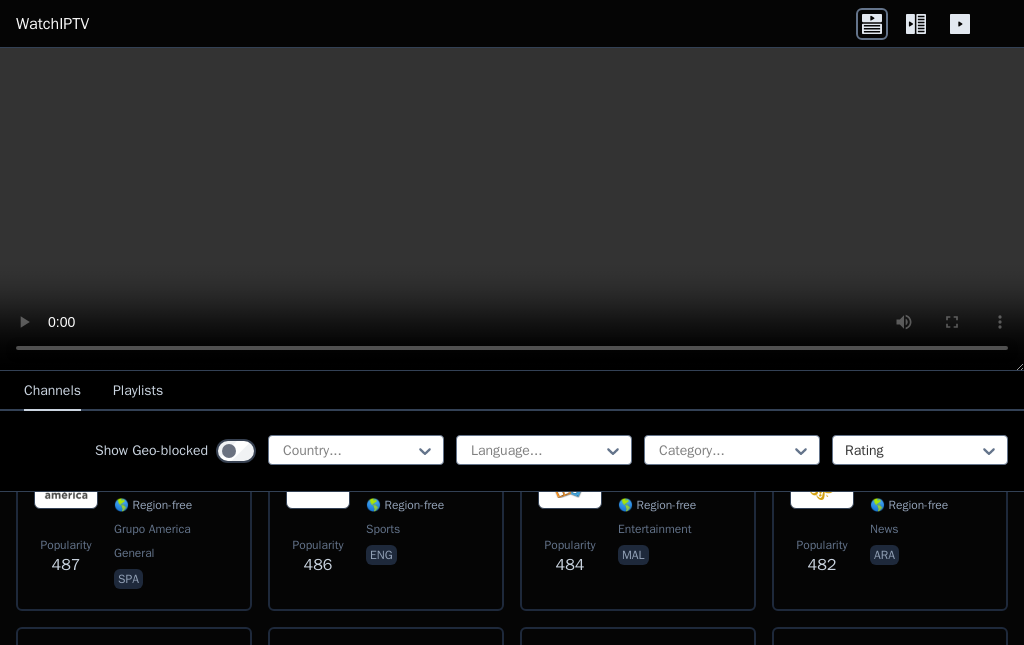 click on "🌎 Region-free" at bounding box center [153, 505] 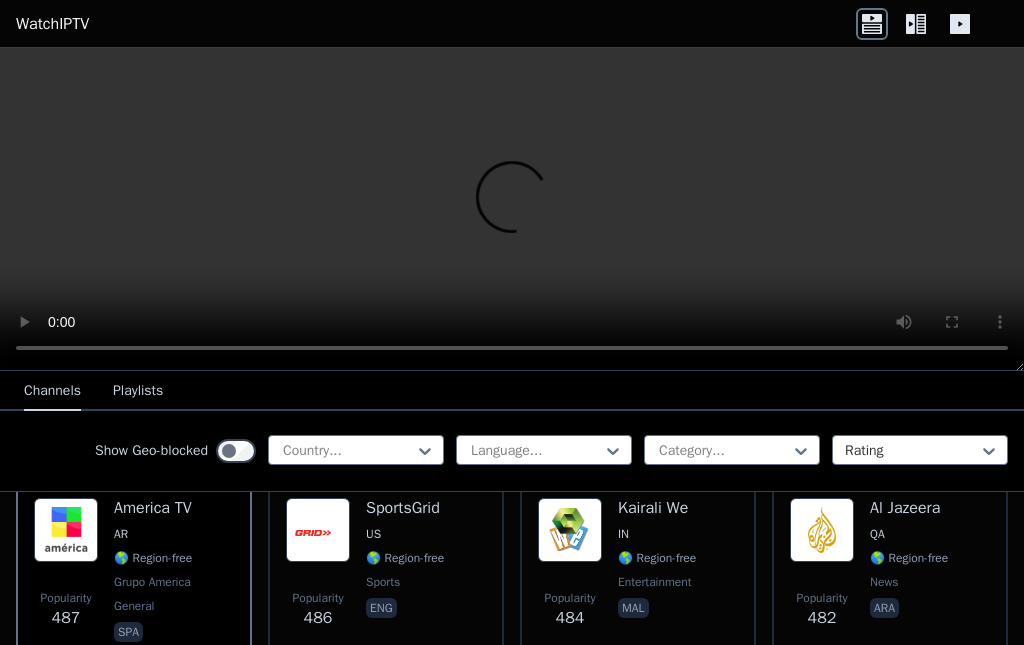 scroll, scrollTop: 6469, scrollLeft: 0, axis: vertical 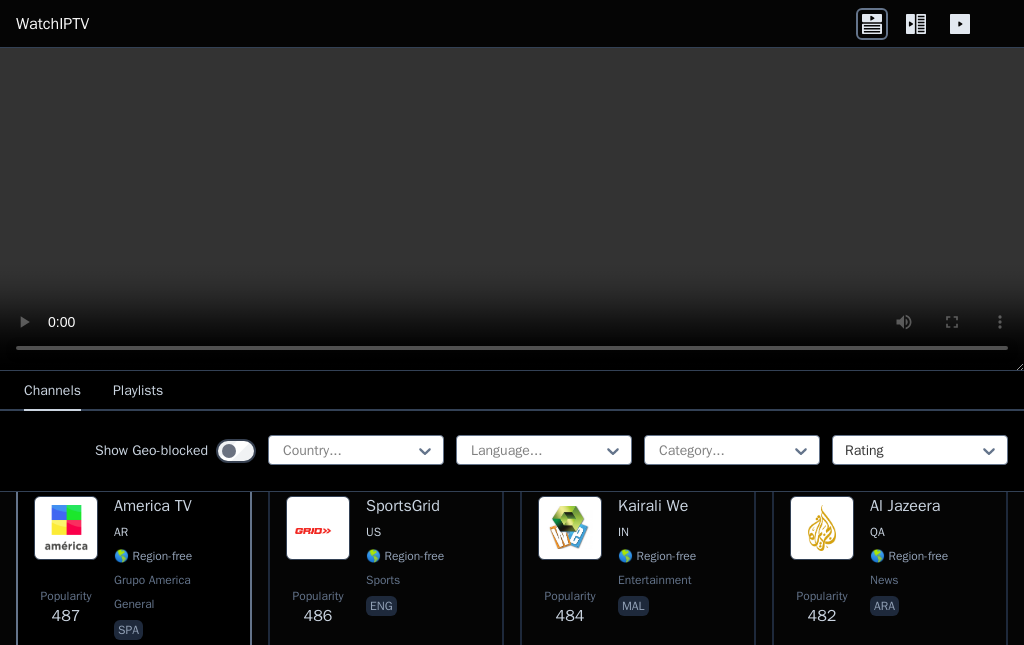 click on "US" at bounding box center (405, 532) 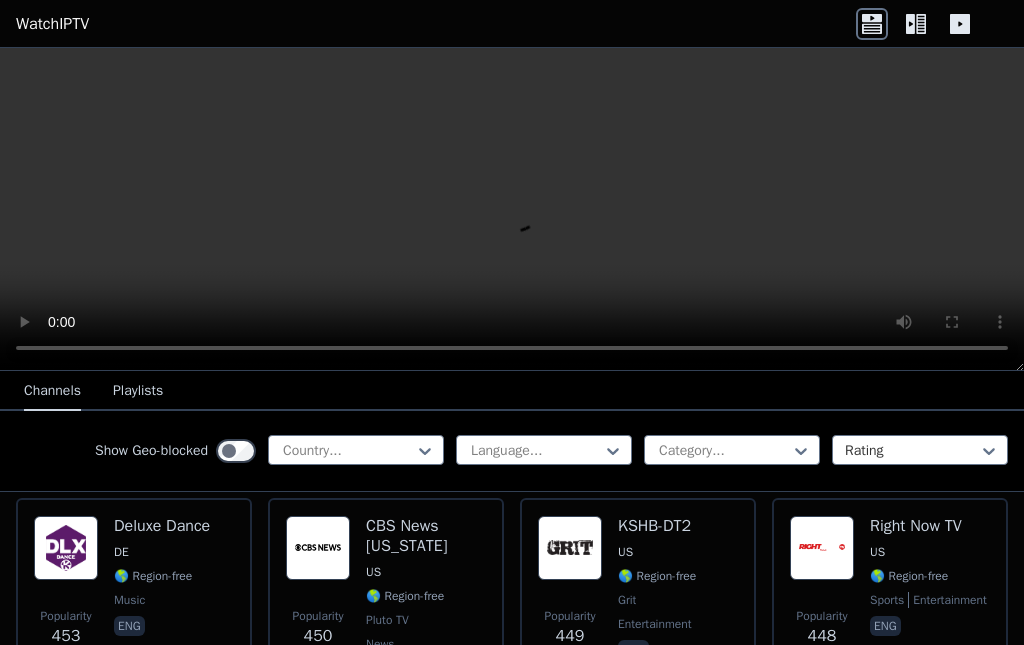 scroll, scrollTop: 6888, scrollLeft: 0, axis: vertical 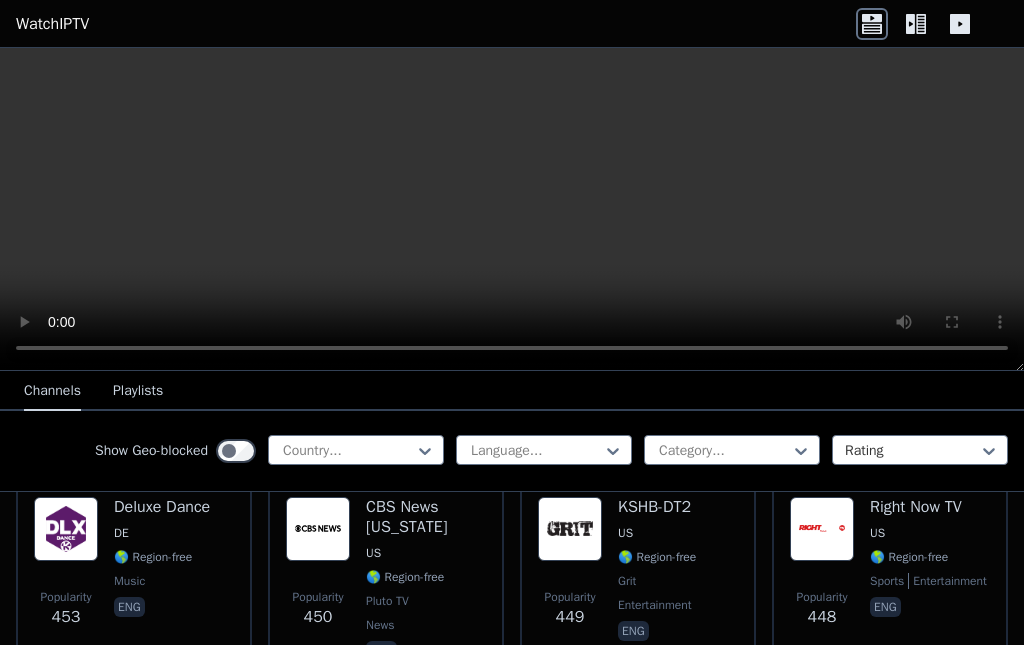 click on "DE" at bounding box center [162, 533] 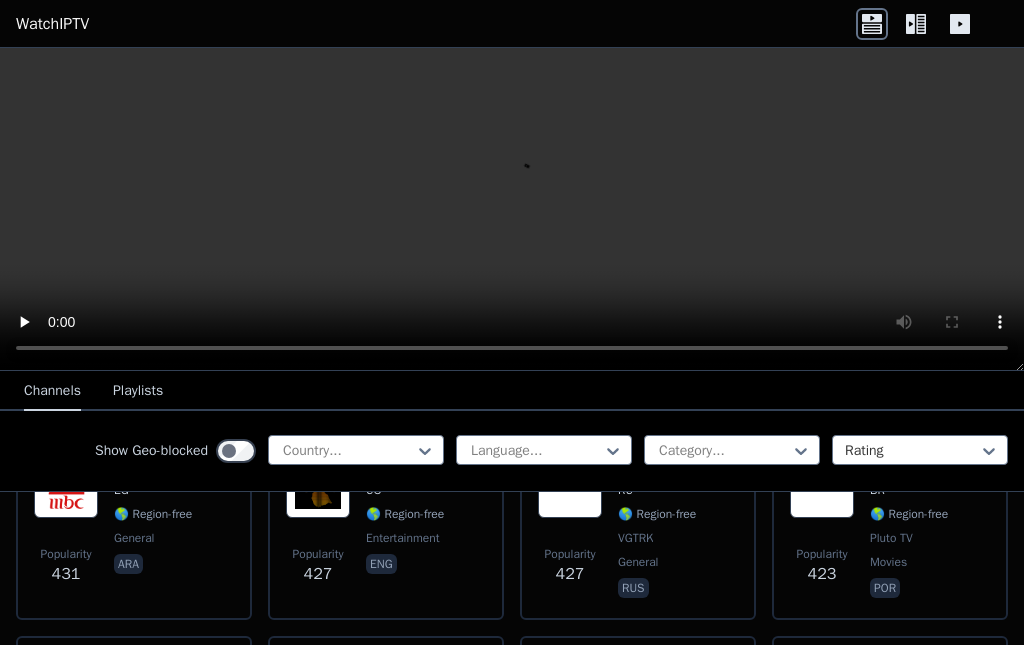 scroll, scrollTop: 7564, scrollLeft: 0, axis: vertical 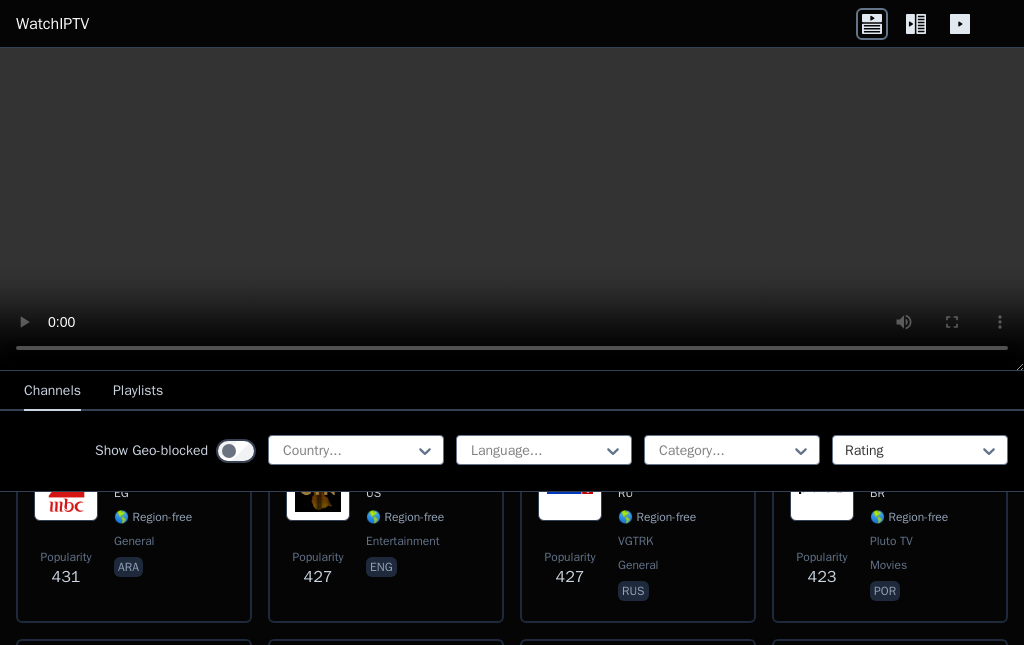click on "Filmes Suspense" at bounding box center [930, 467] 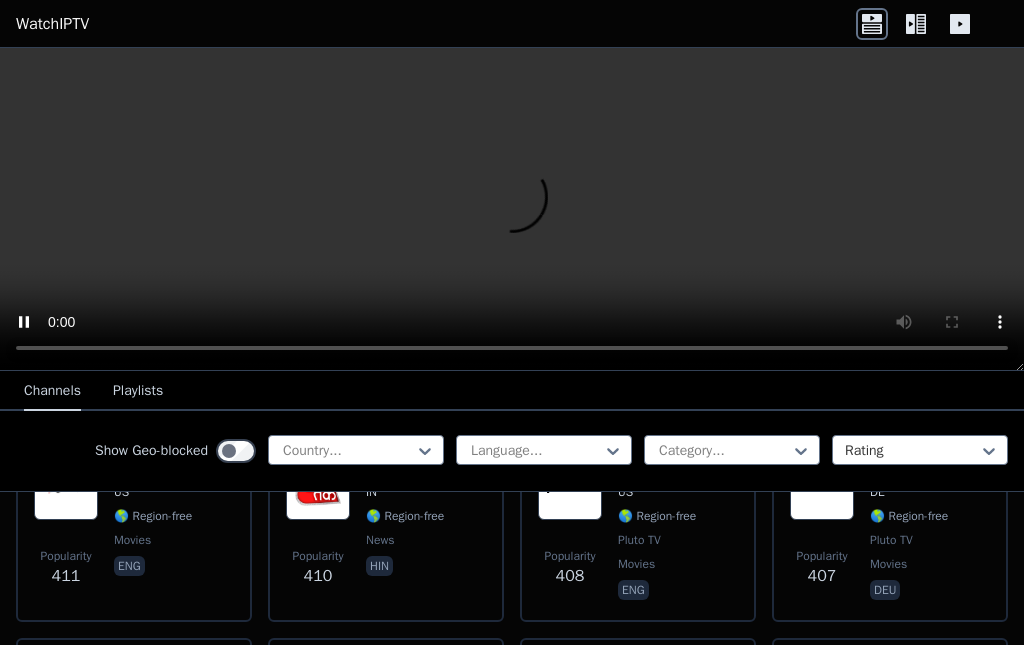 scroll, scrollTop: 7957, scrollLeft: 0, axis: vertical 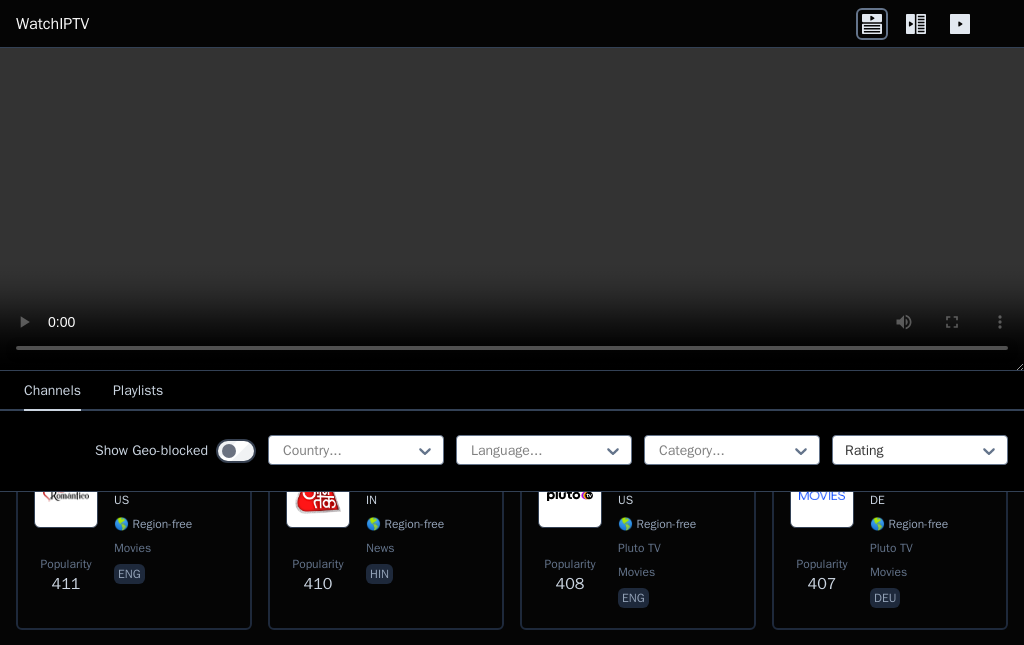 click on "Pluto TV Movies" at bounding box center (925, 474) 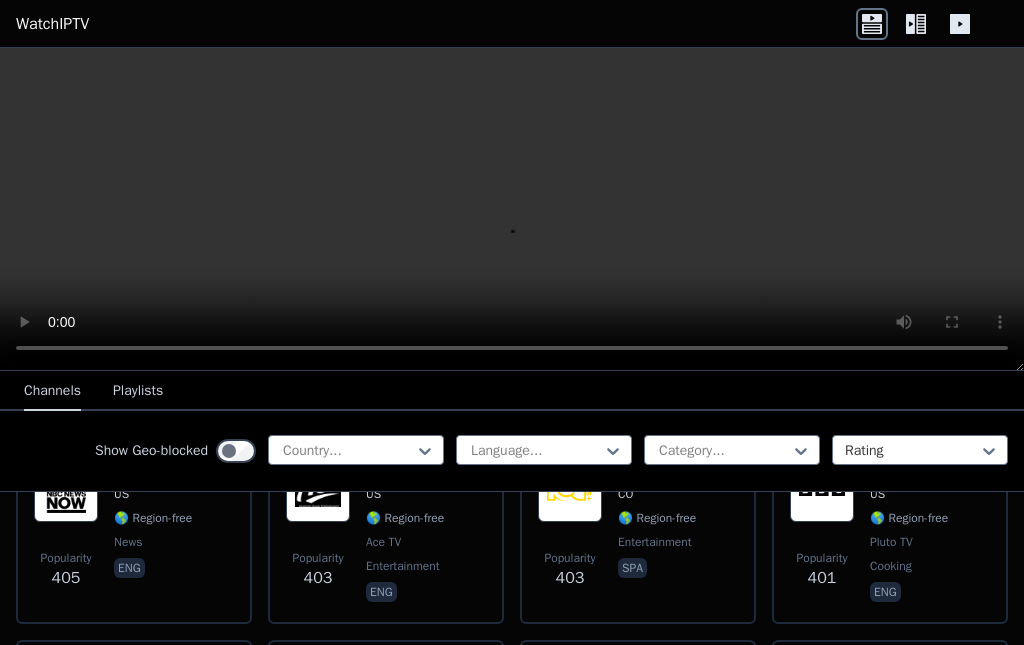 scroll, scrollTop: 8164, scrollLeft: 0, axis: vertical 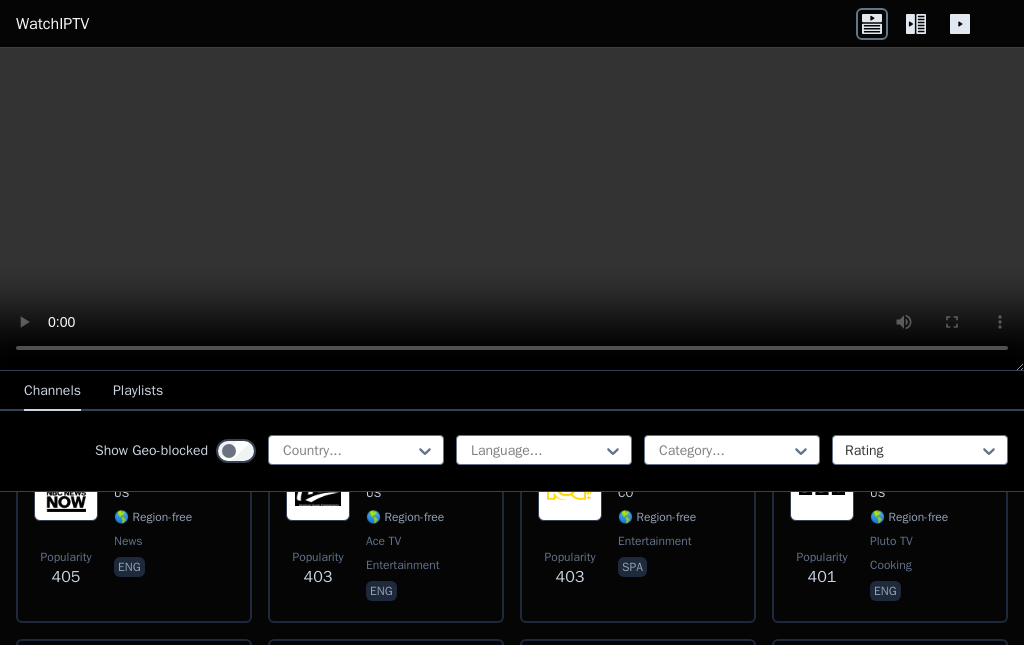click on "RCN Mas CO 🌎 Region-free entertainment spa" at bounding box center (657, 531) 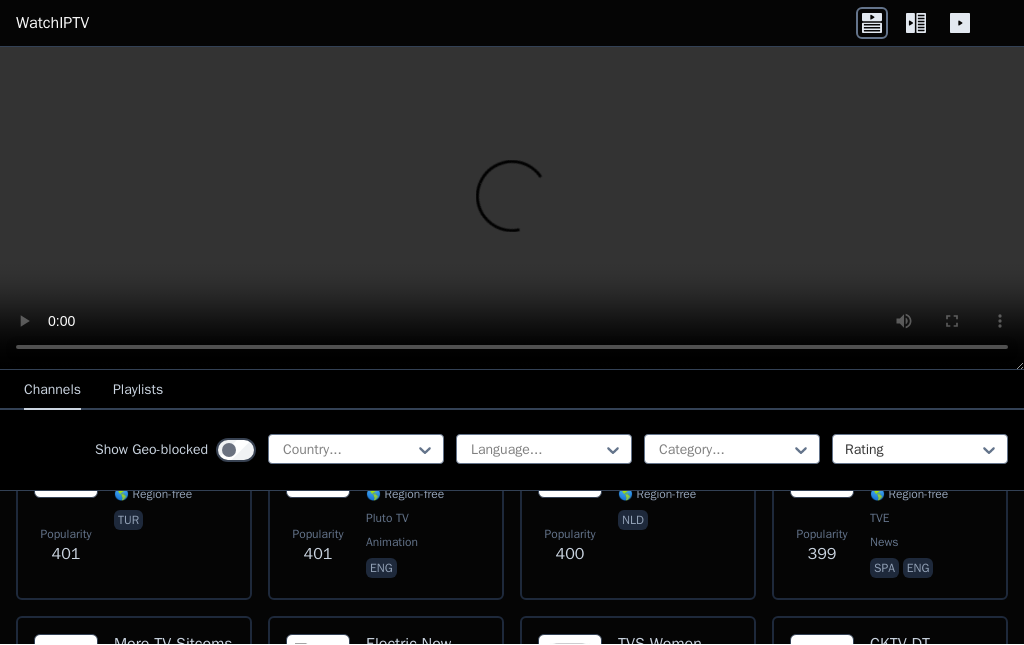scroll, scrollTop: 8388, scrollLeft: 0, axis: vertical 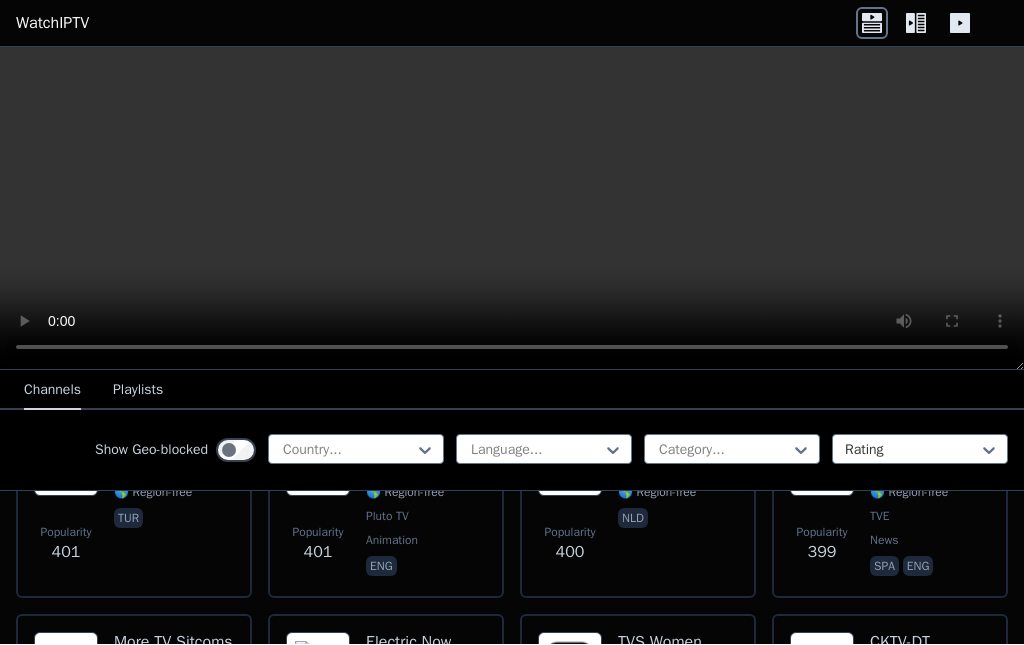 click at bounding box center (822, 465) 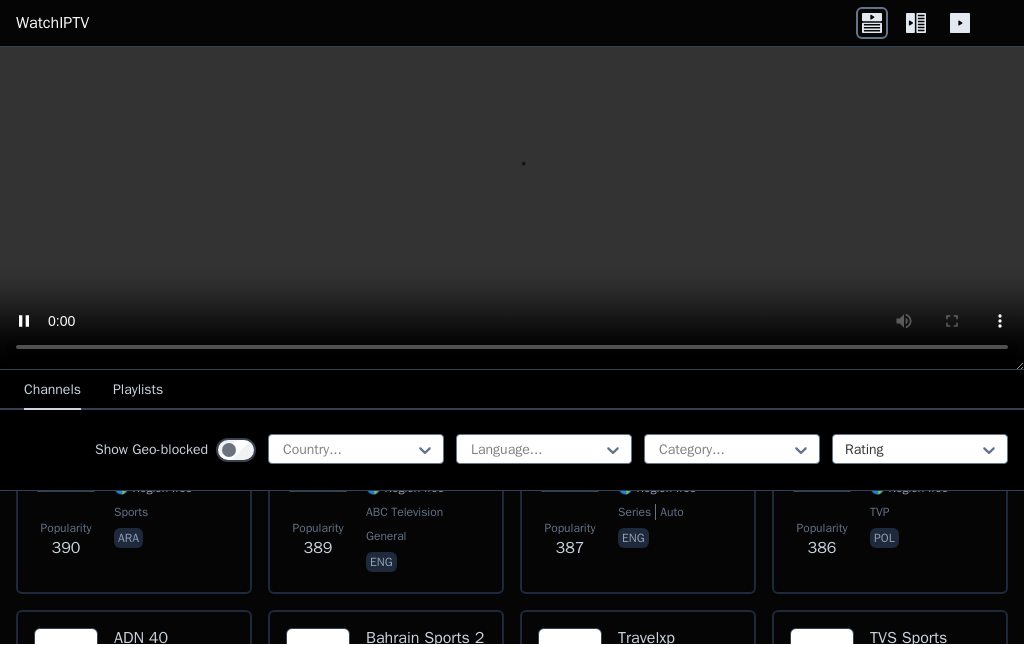 scroll, scrollTop: 8793, scrollLeft: 0, axis: vertical 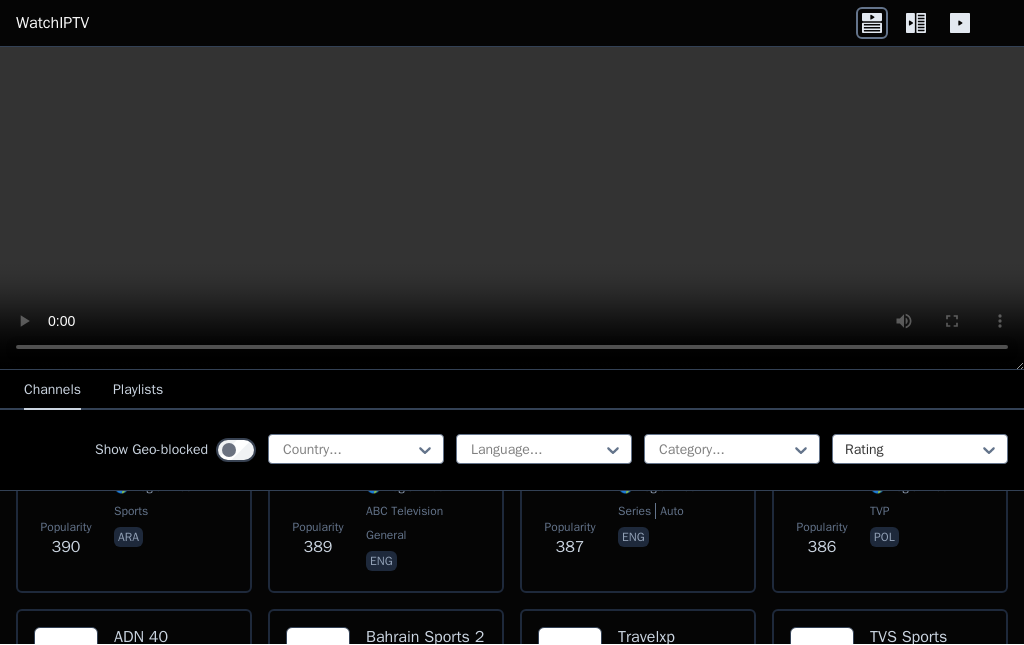 click on "🌎 Region-free" at bounding box center (153, 488) 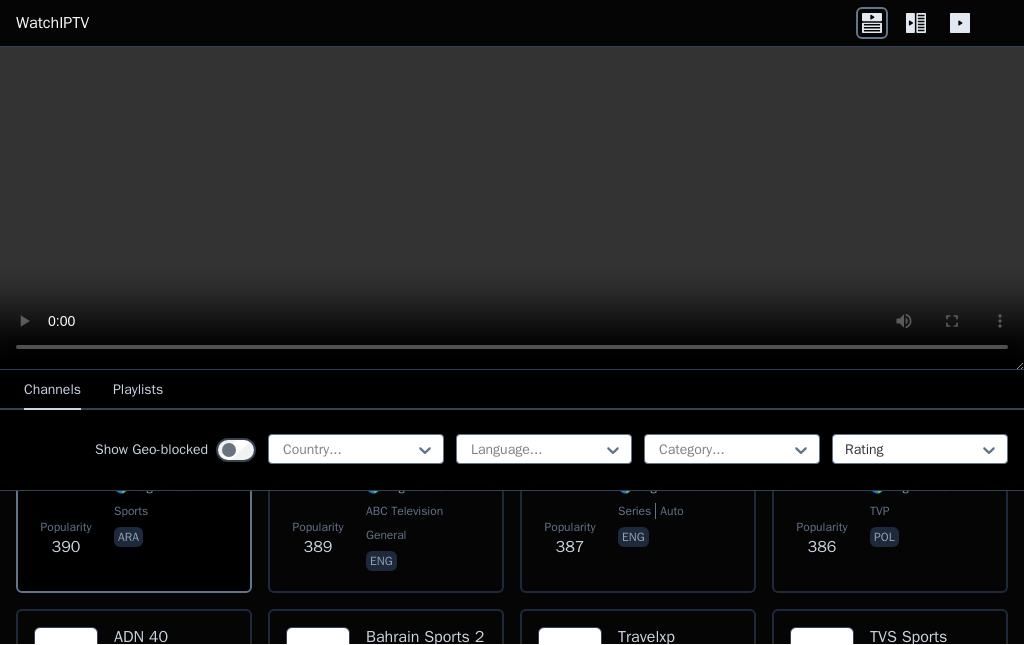 click at bounding box center [822, 460] 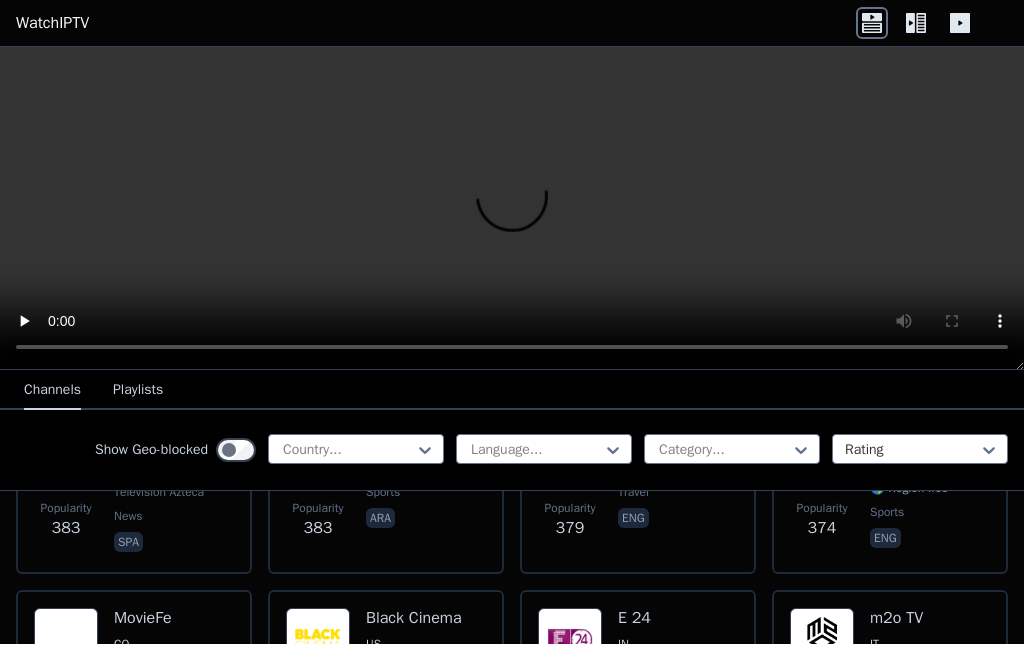 scroll, scrollTop: 9017, scrollLeft: 0, axis: vertical 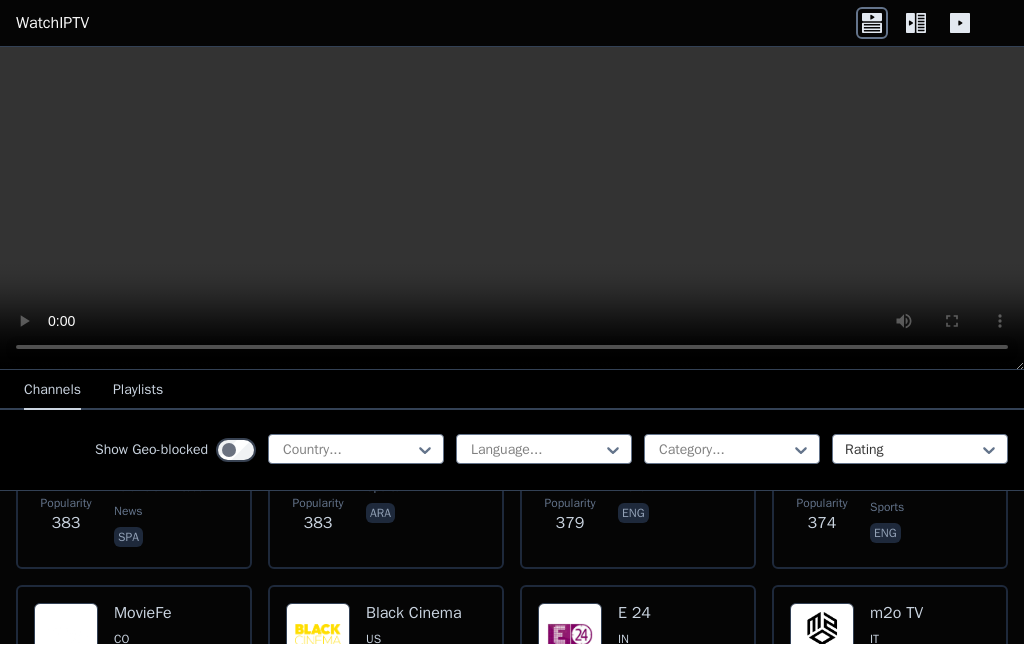 click on "TVS Sports Bureau" at bounding box center [930, 424] 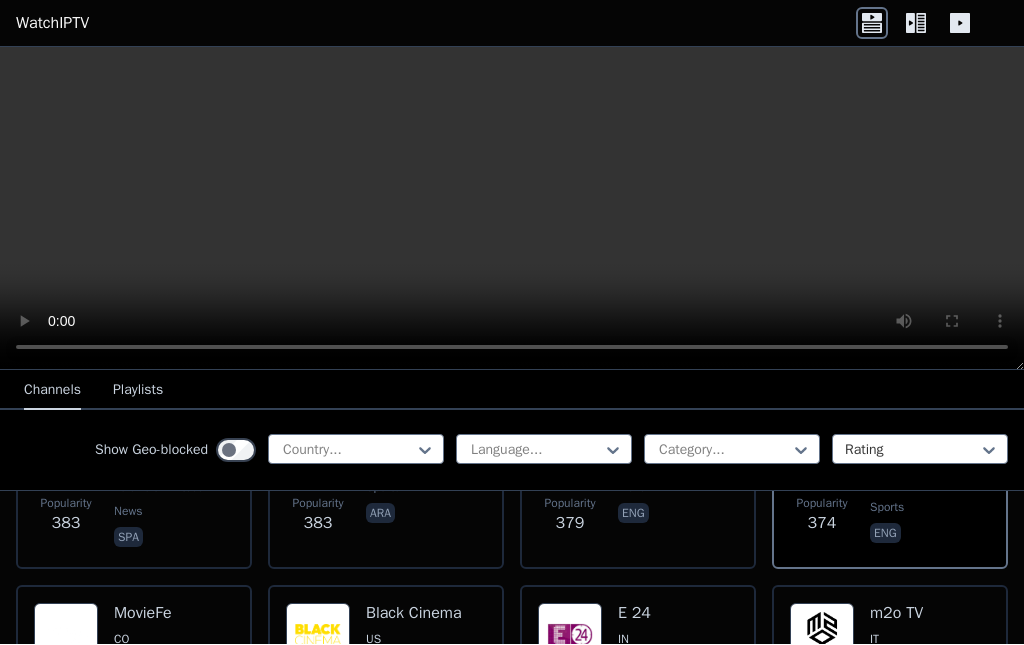 click on "🌎 Region-free" at bounding box center [153, 464] 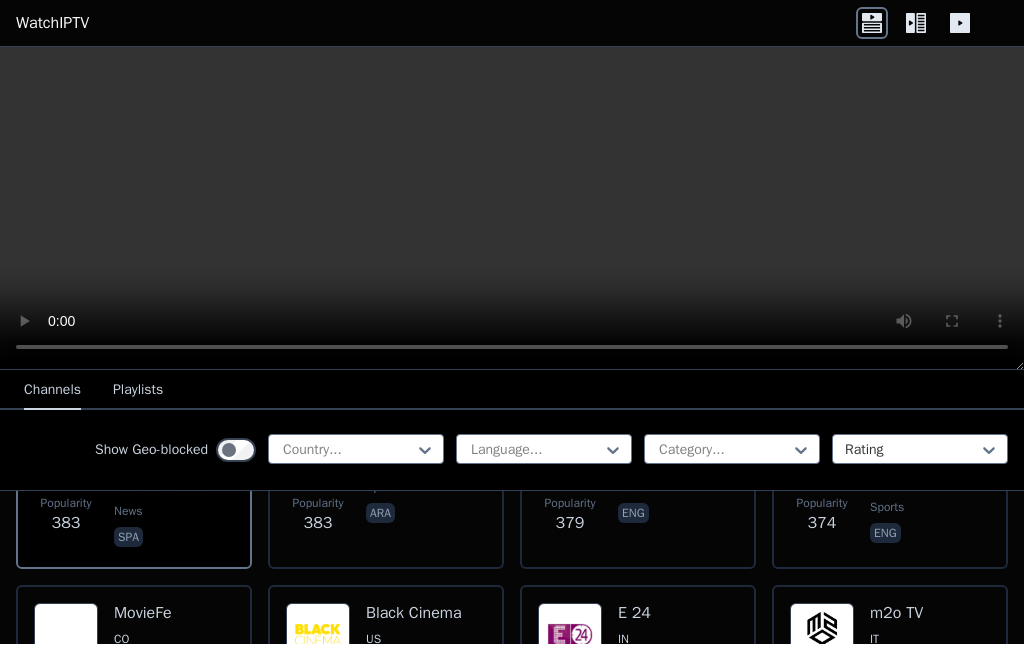 click on "BH" at bounding box center [425, 440] 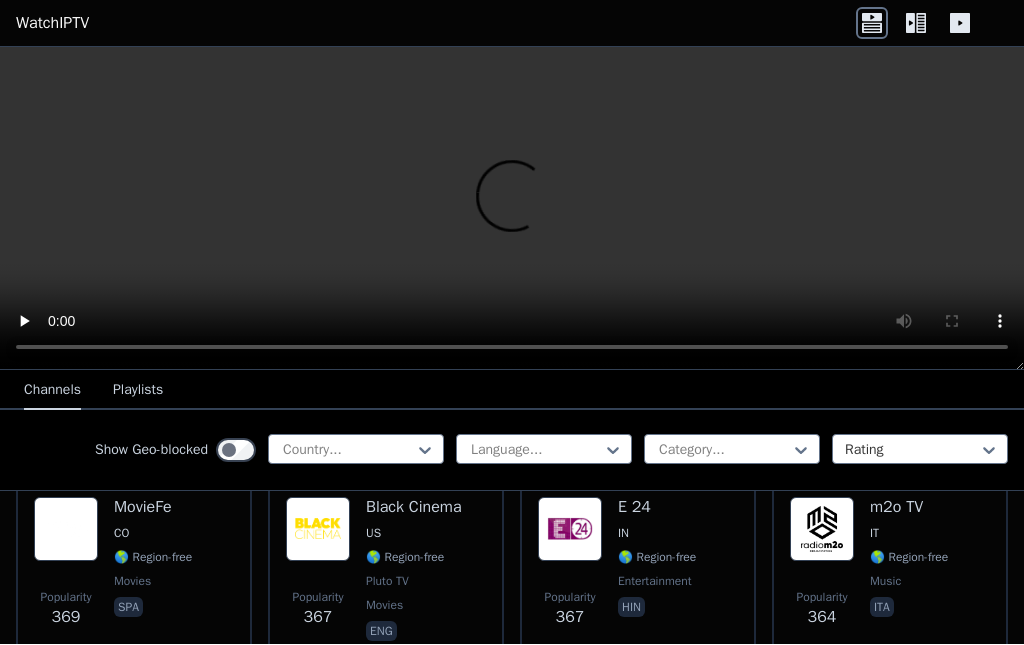 scroll, scrollTop: 9152, scrollLeft: 0, axis: vertical 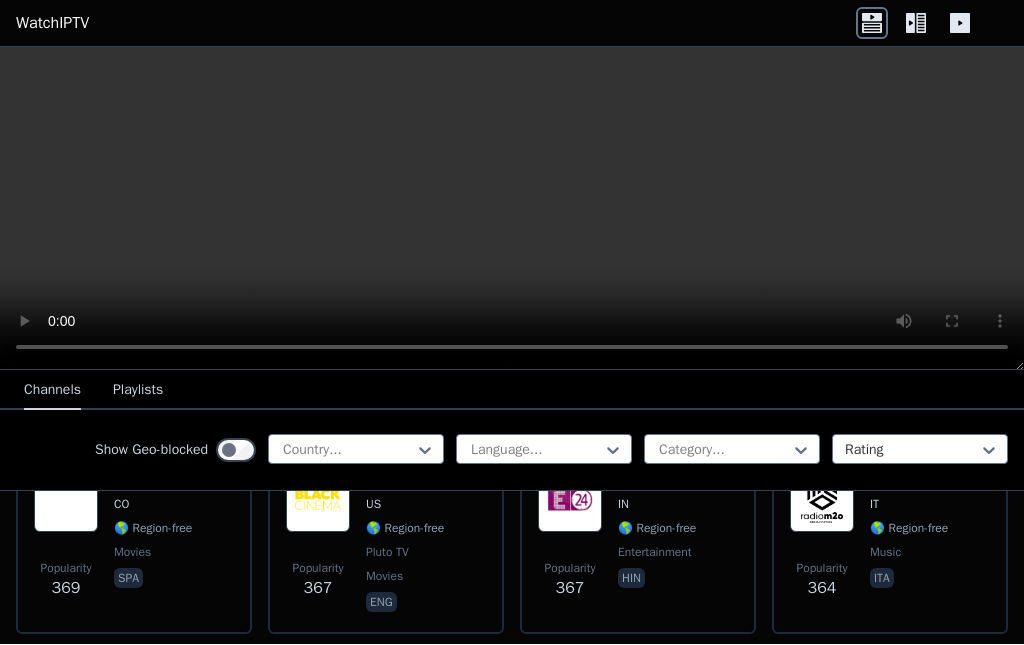 click at bounding box center (822, 501) 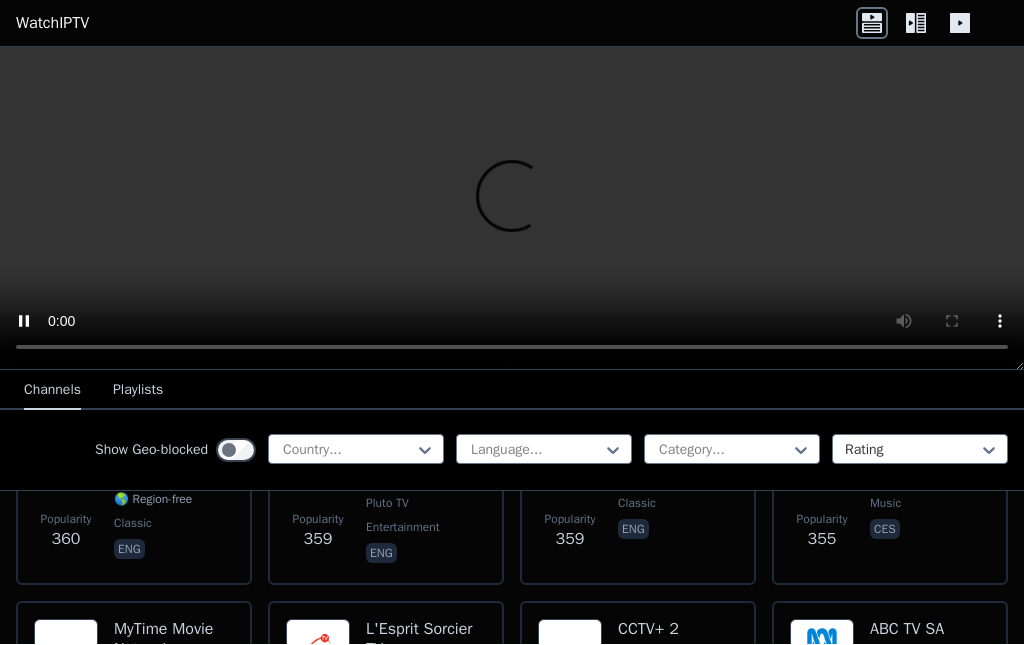 scroll, scrollTop: 9624, scrollLeft: 0, axis: vertical 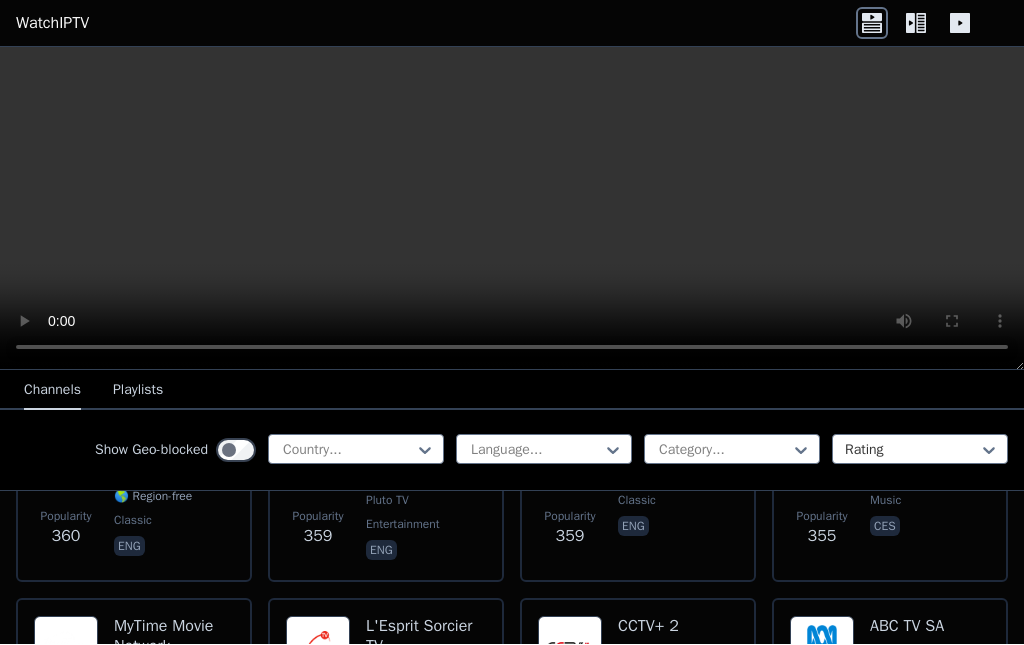 click on "US" at bounding box center [419, 453] 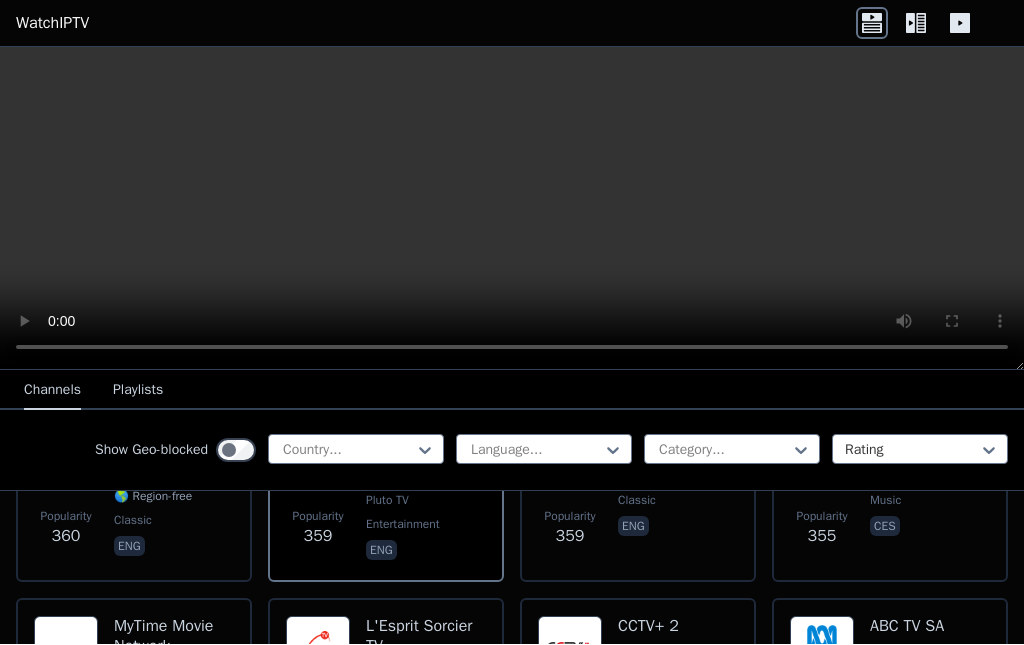 click on "US" at bounding box center [174, 473] 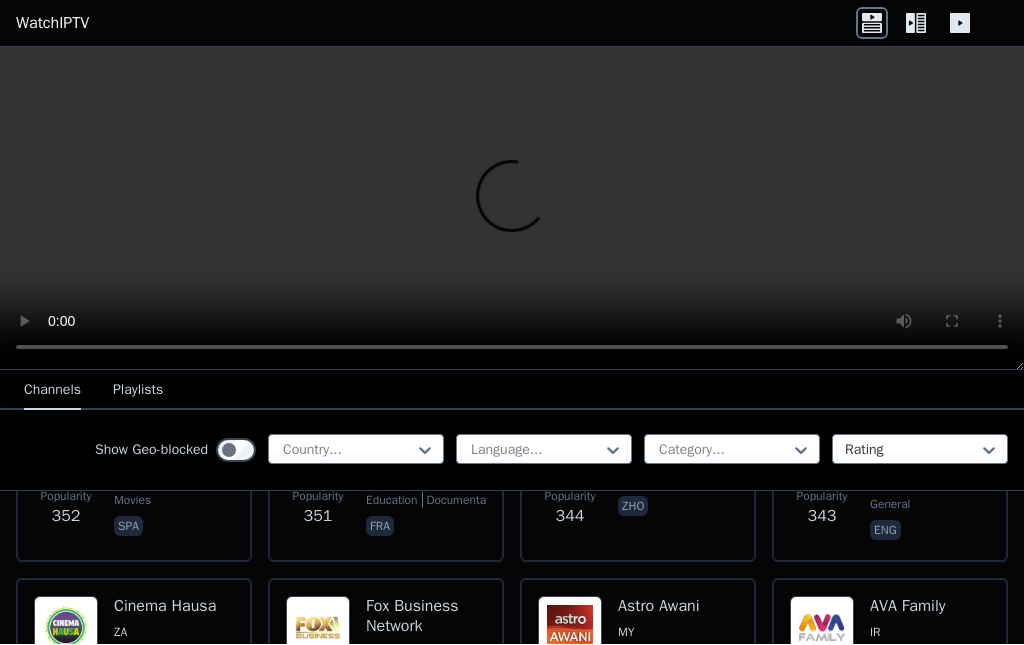scroll, scrollTop: 9845, scrollLeft: 0, axis: vertical 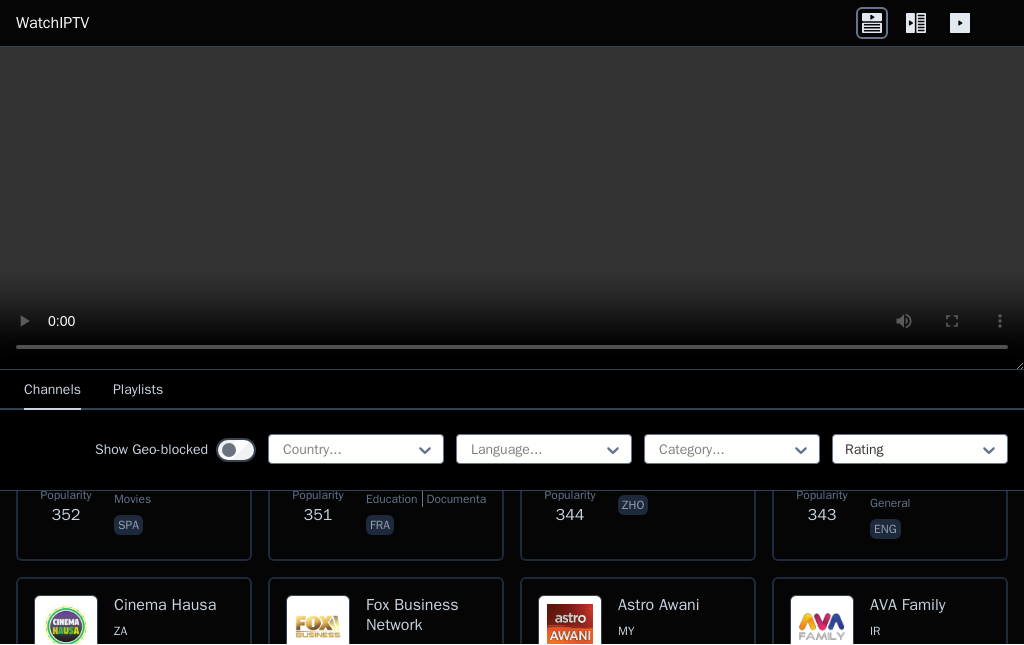 click on "ES" at bounding box center (174, 452) 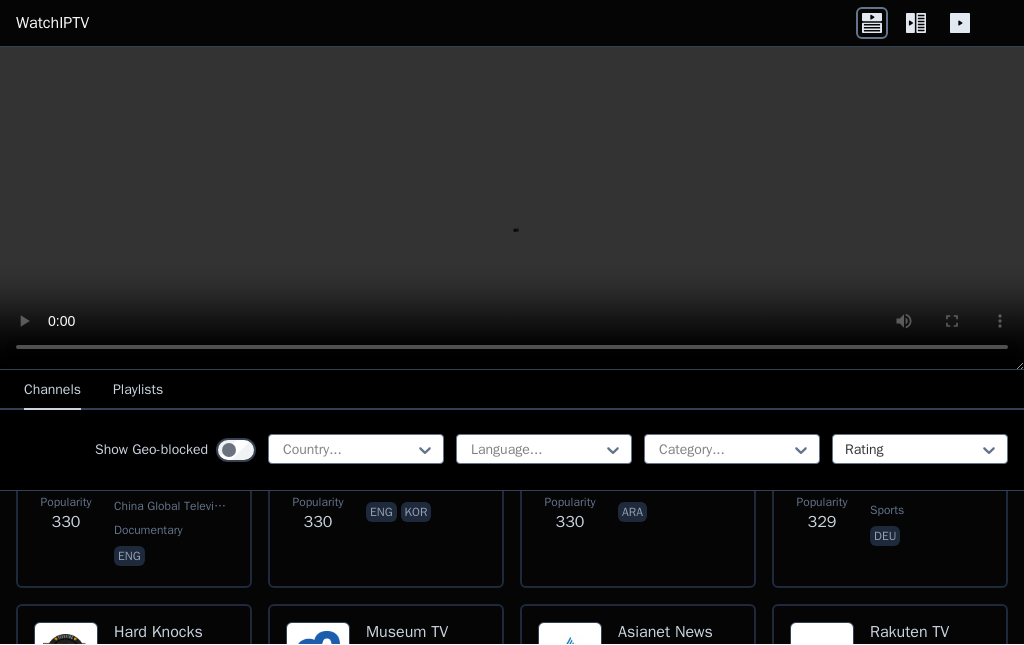 scroll, scrollTop: 10232, scrollLeft: 0, axis: vertical 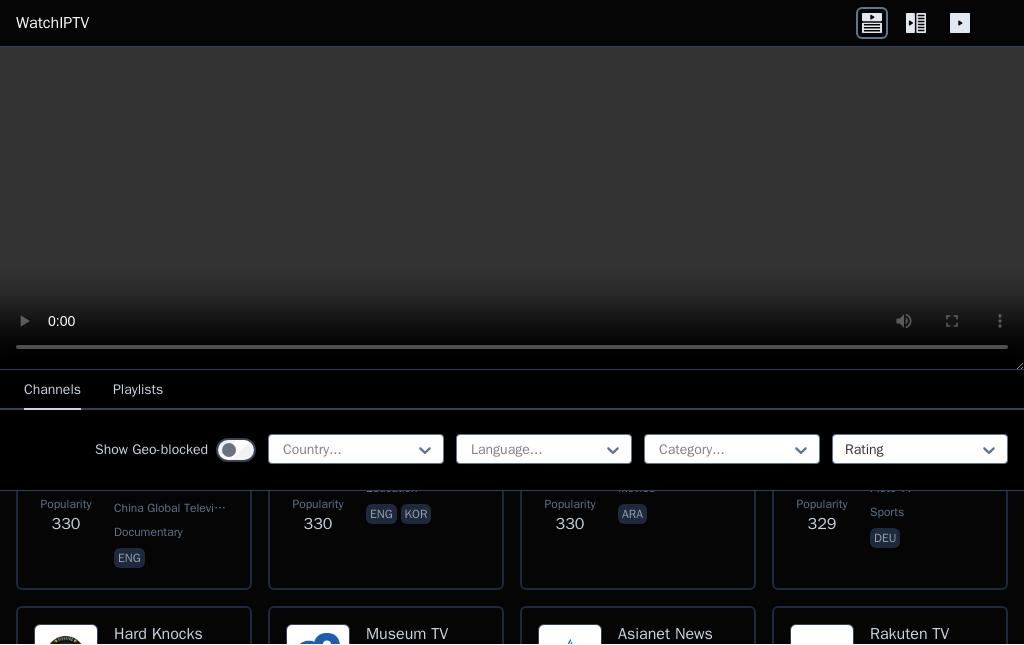 click at bounding box center [570, 437] 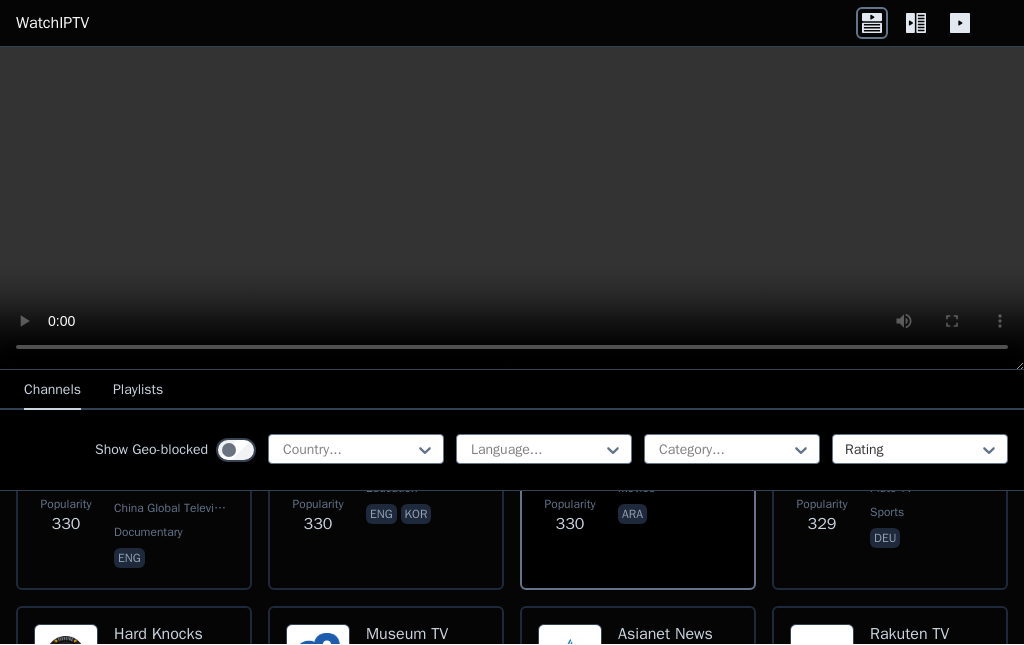 click at bounding box center [822, 437] 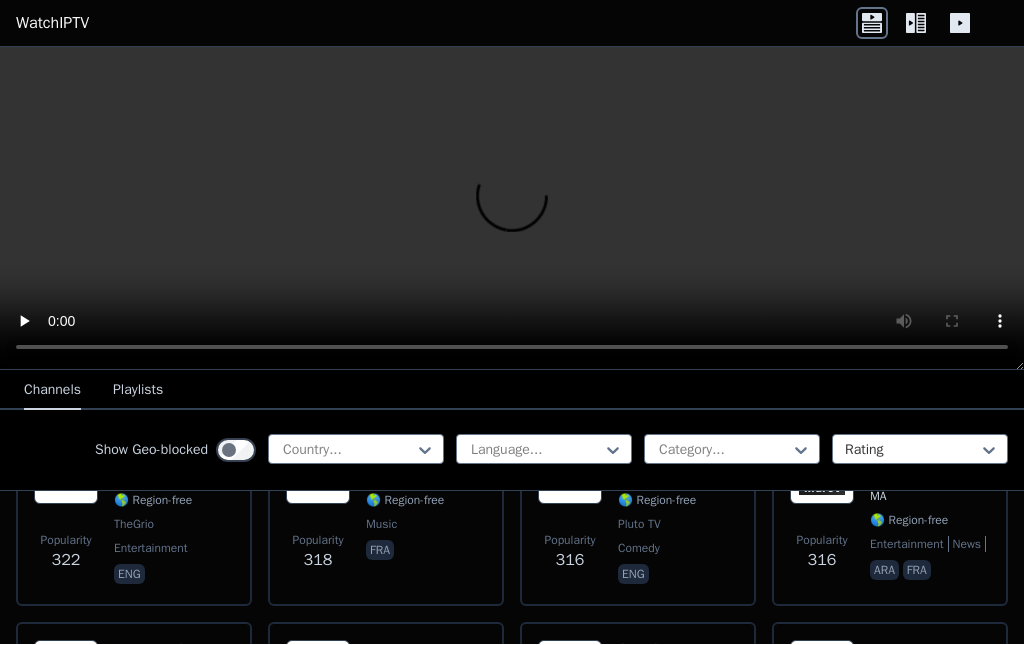 scroll, scrollTop: 10646, scrollLeft: 0, axis: vertical 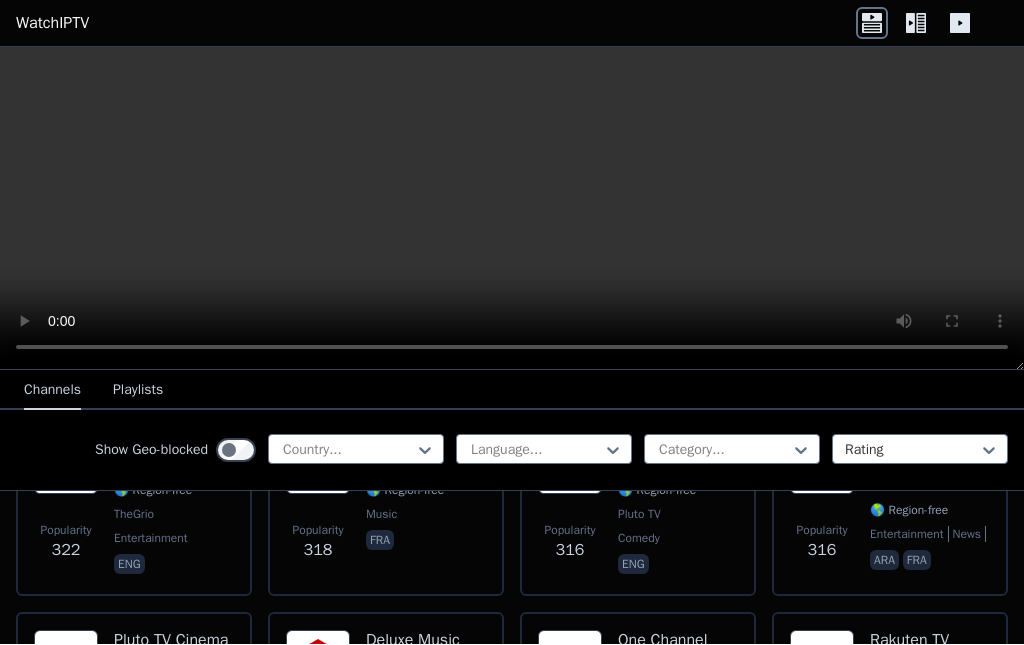 click on "Trace Latina FR 🌎 Region-free music fra" at bounding box center [409, 505] 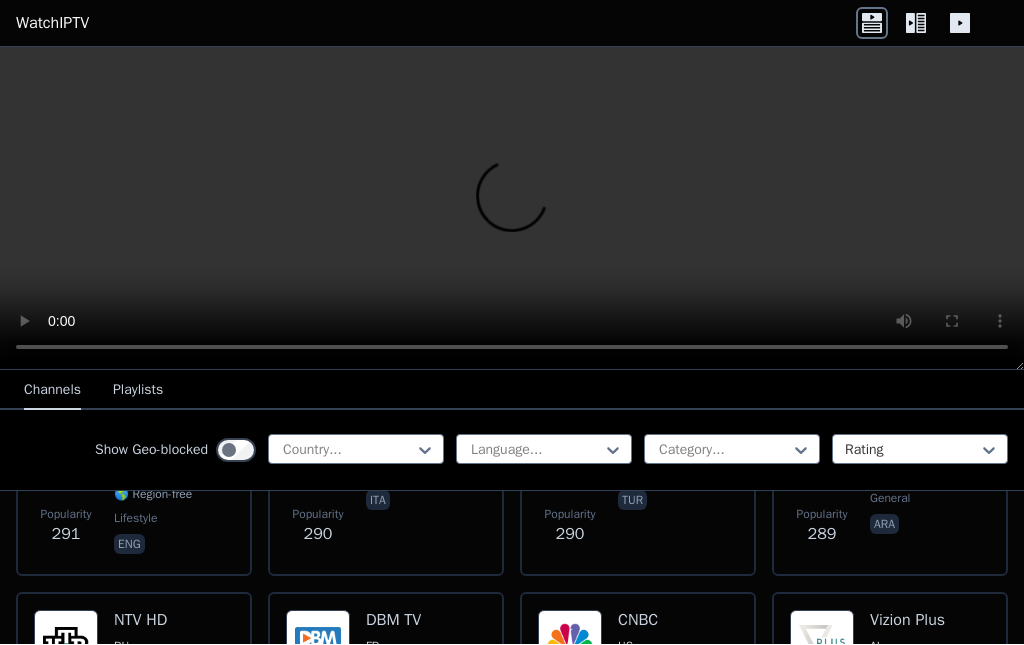 scroll, scrollTop: 11482, scrollLeft: 0, axis: vertical 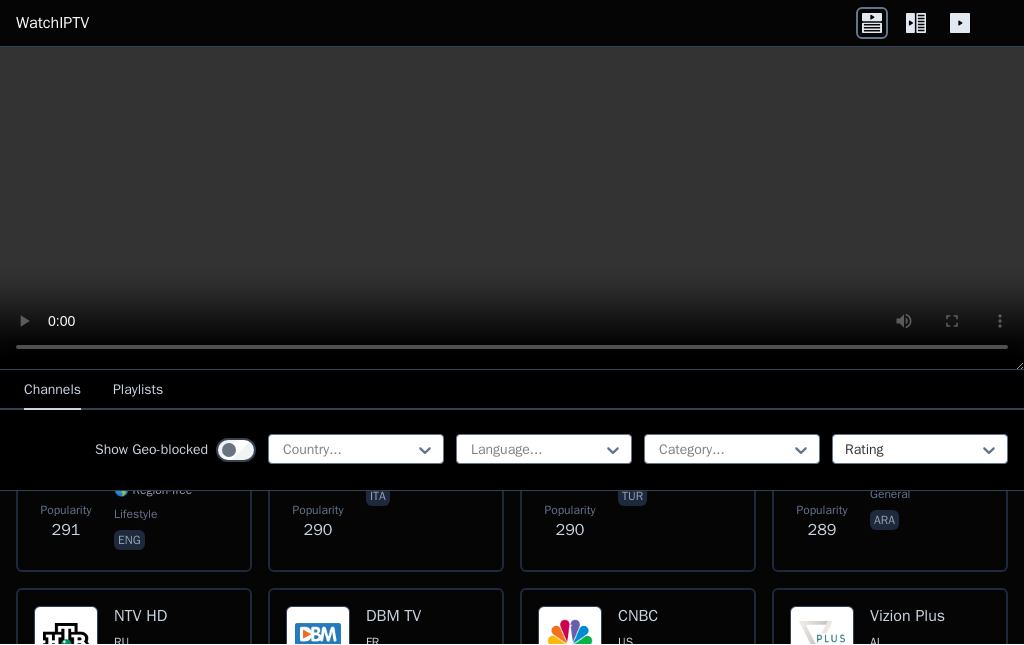 click on "IT" at bounding box center (405, 447) 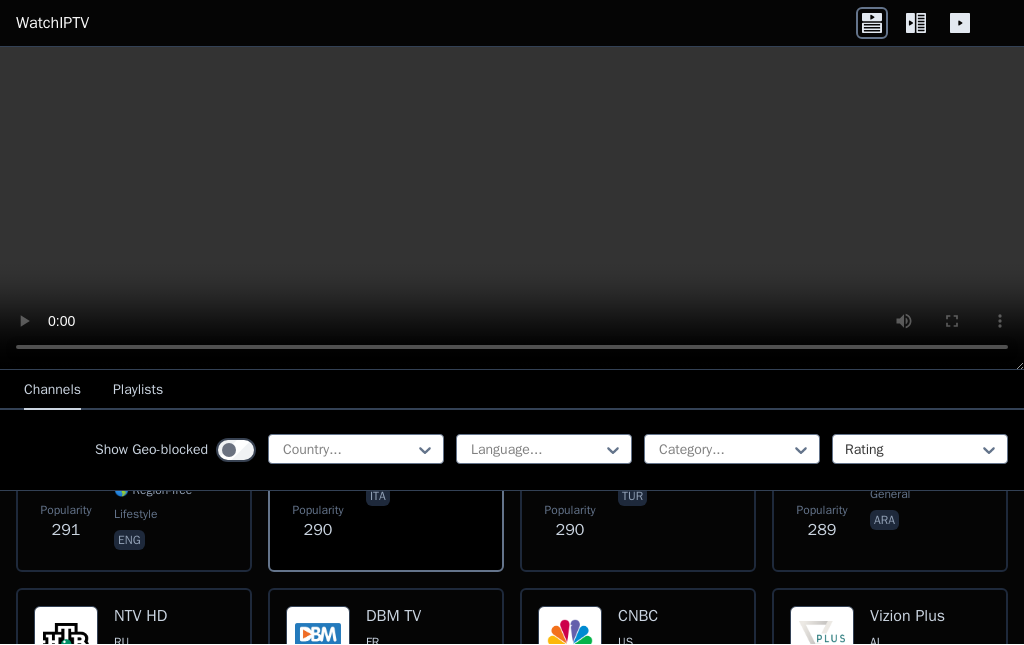 click at bounding box center (570, 443) 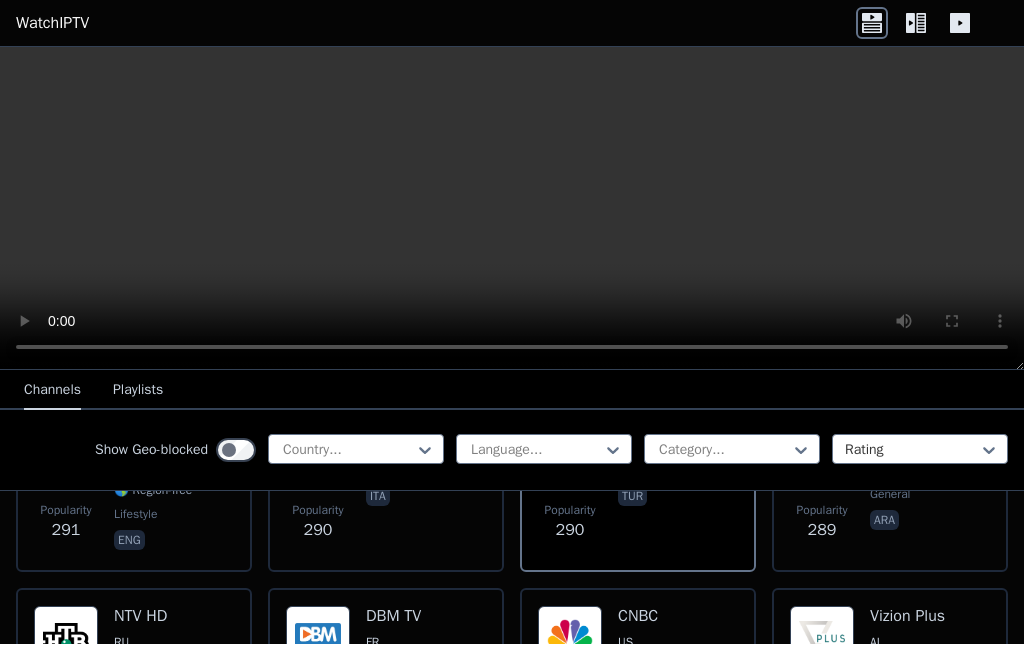click on "FashionTV Europe" at bounding box center (174, 431) 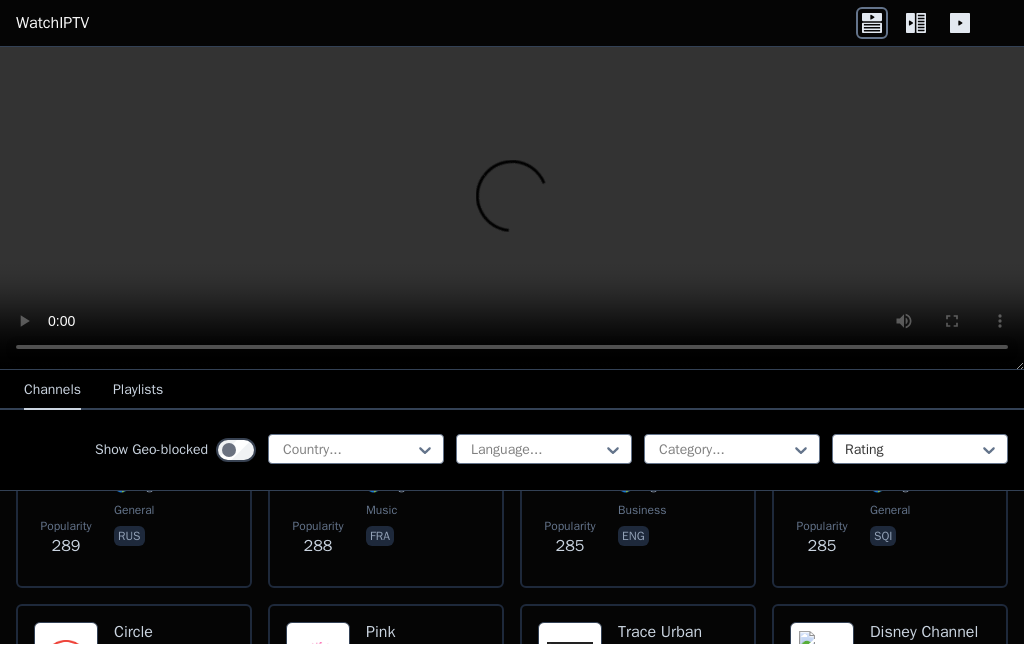 scroll, scrollTop: 11662, scrollLeft: 0, axis: vertical 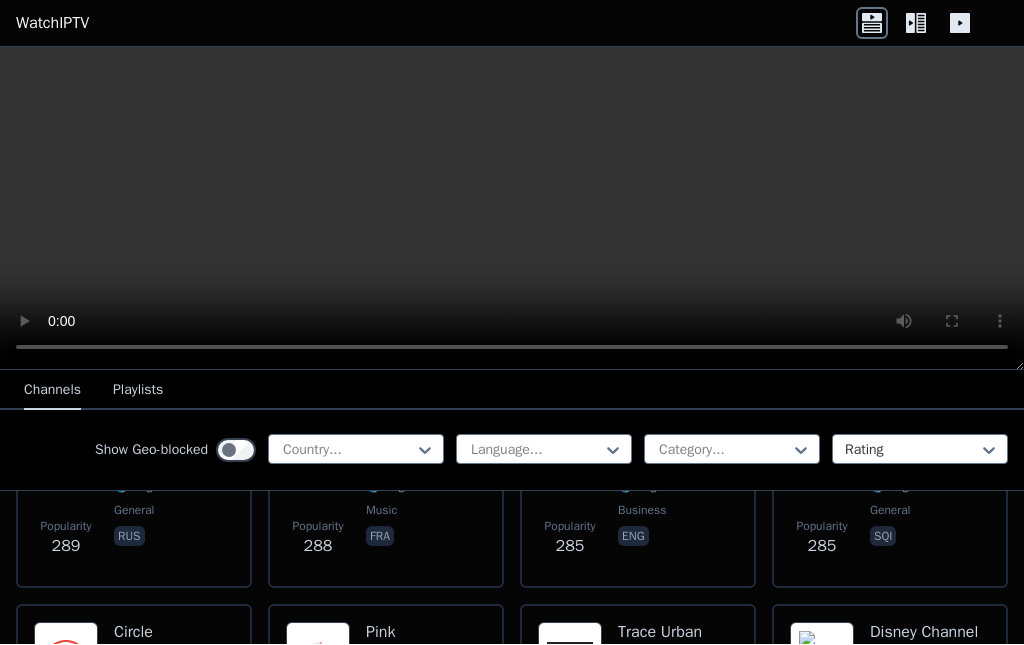 click on "AL" at bounding box center [876, 463] 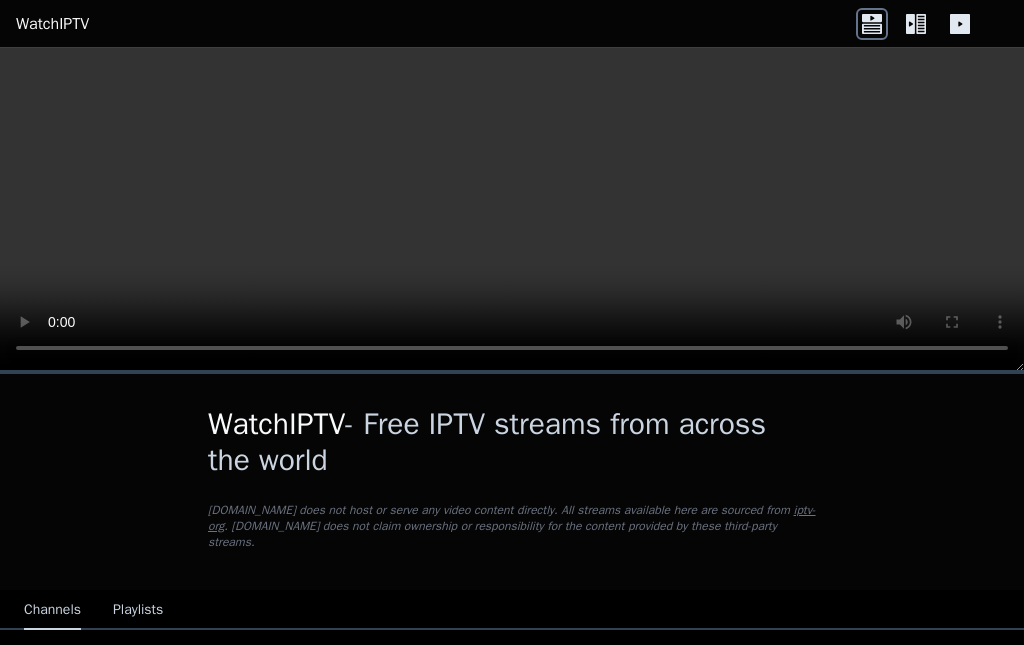 scroll, scrollTop: 0, scrollLeft: 0, axis: both 